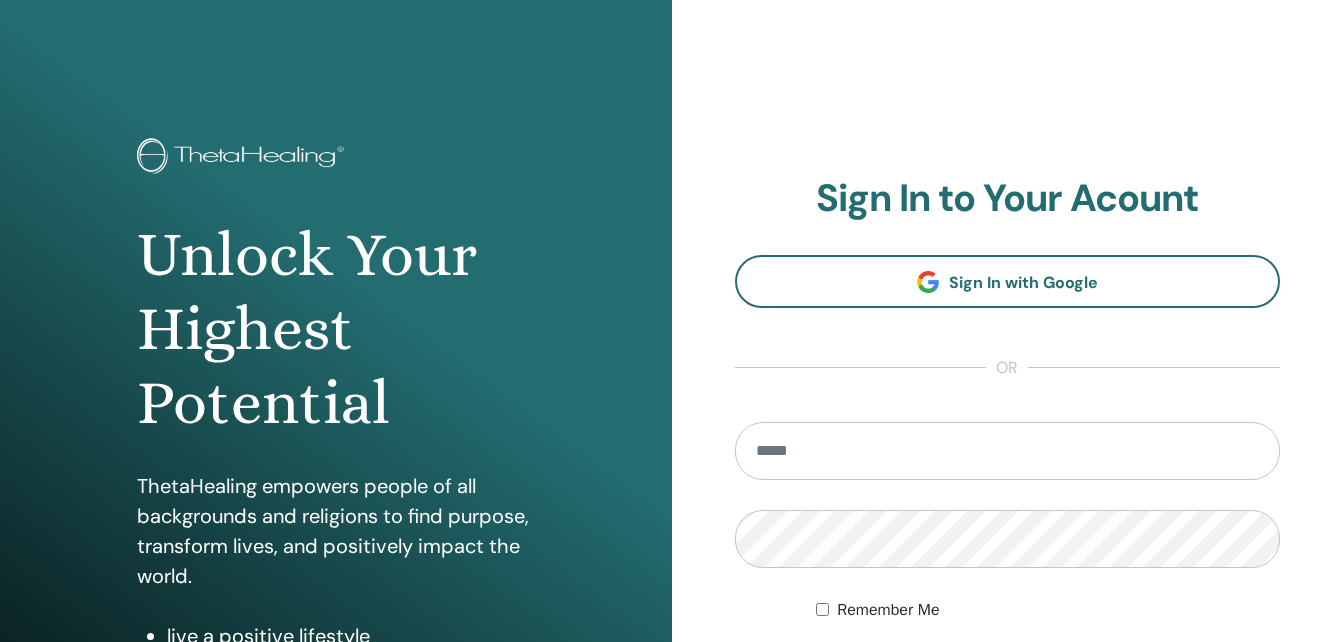 scroll, scrollTop: 0, scrollLeft: 0, axis: both 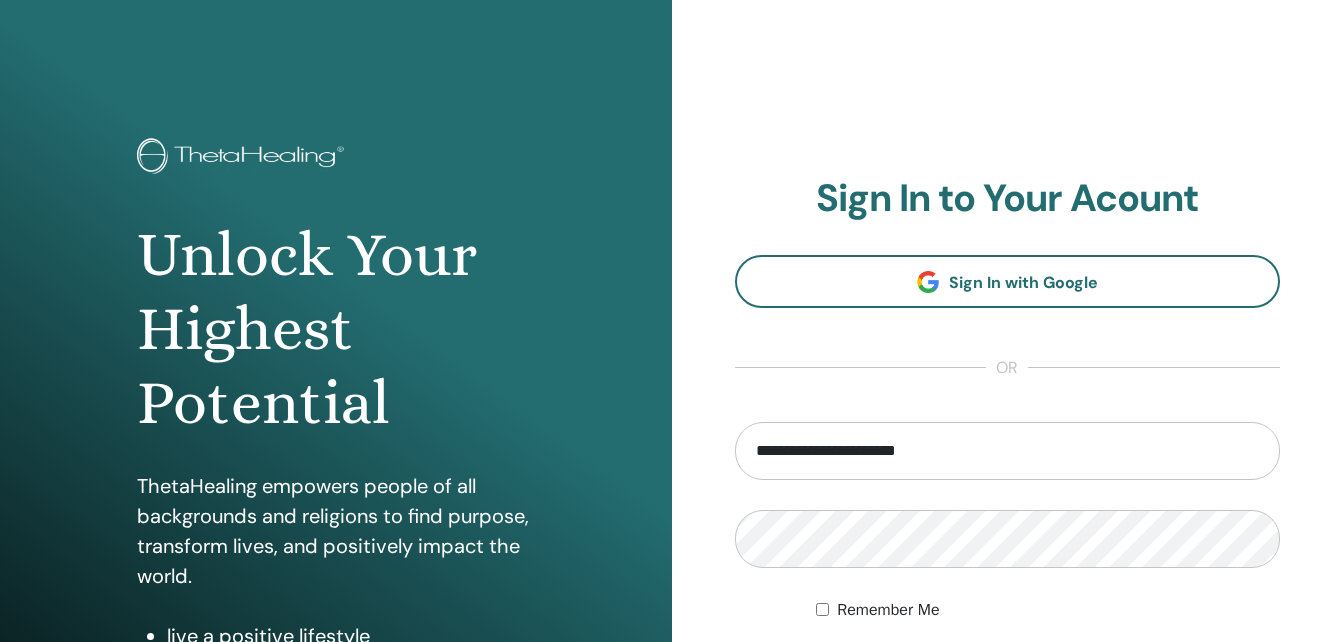 type on "**********" 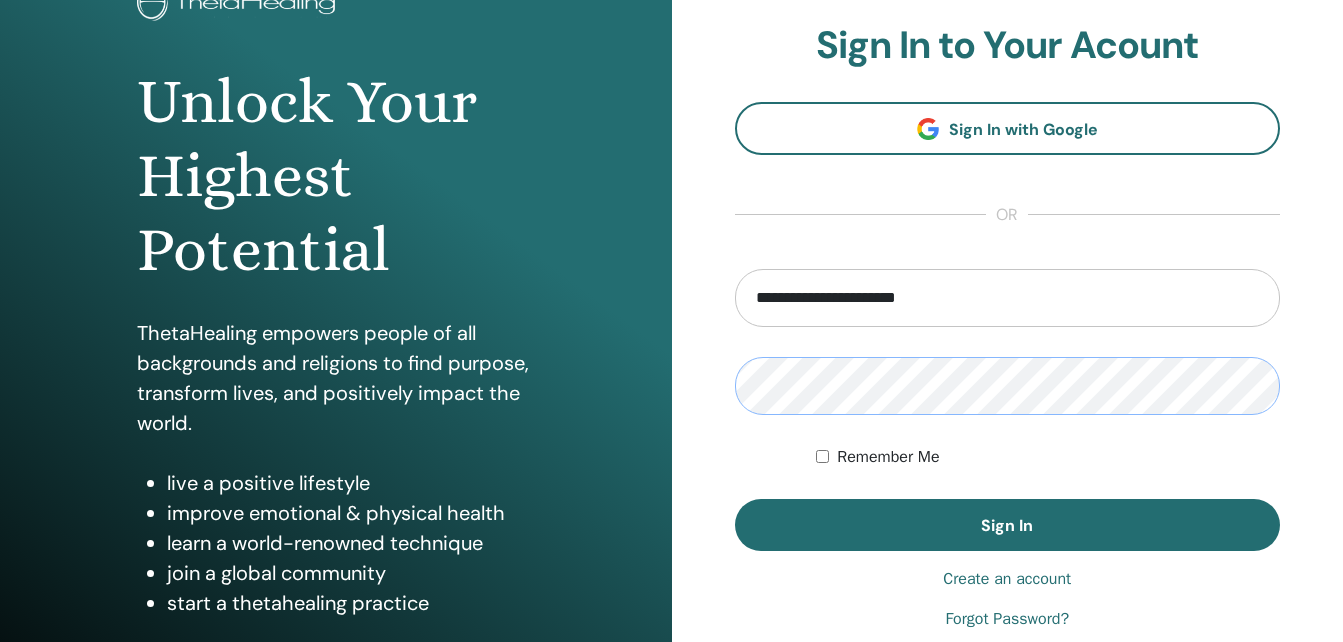 scroll, scrollTop: 163, scrollLeft: 0, axis: vertical 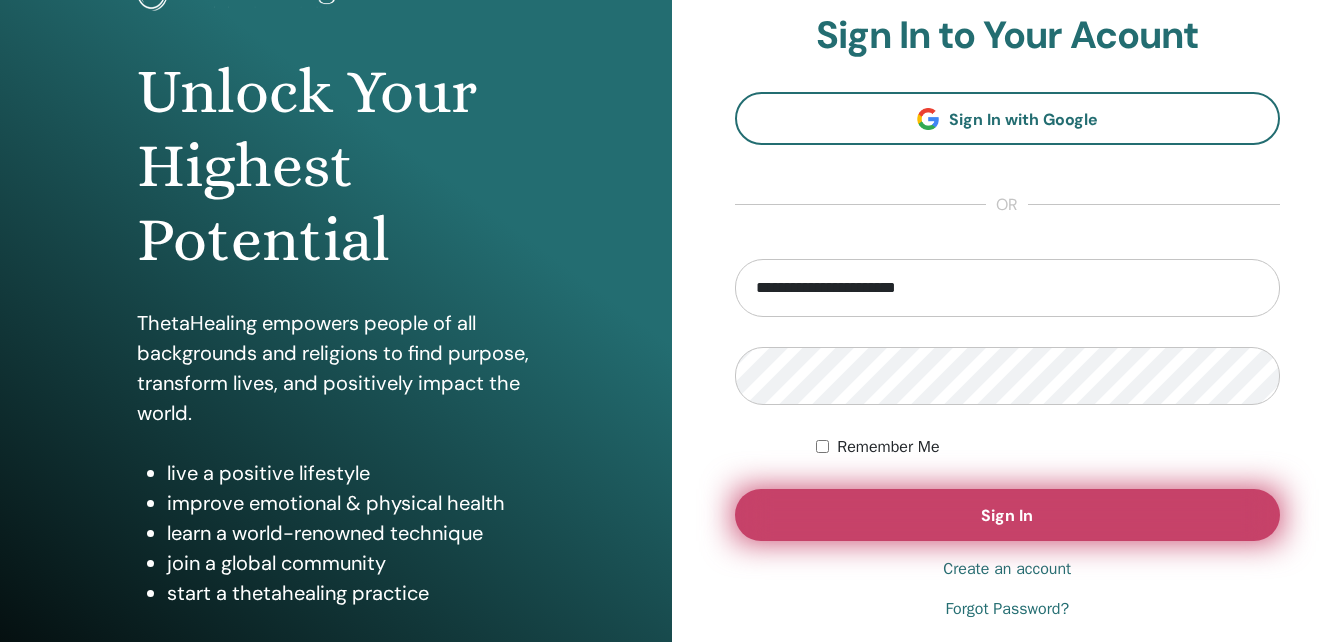 click on "Sign In" at bounding box center [1008, 515] 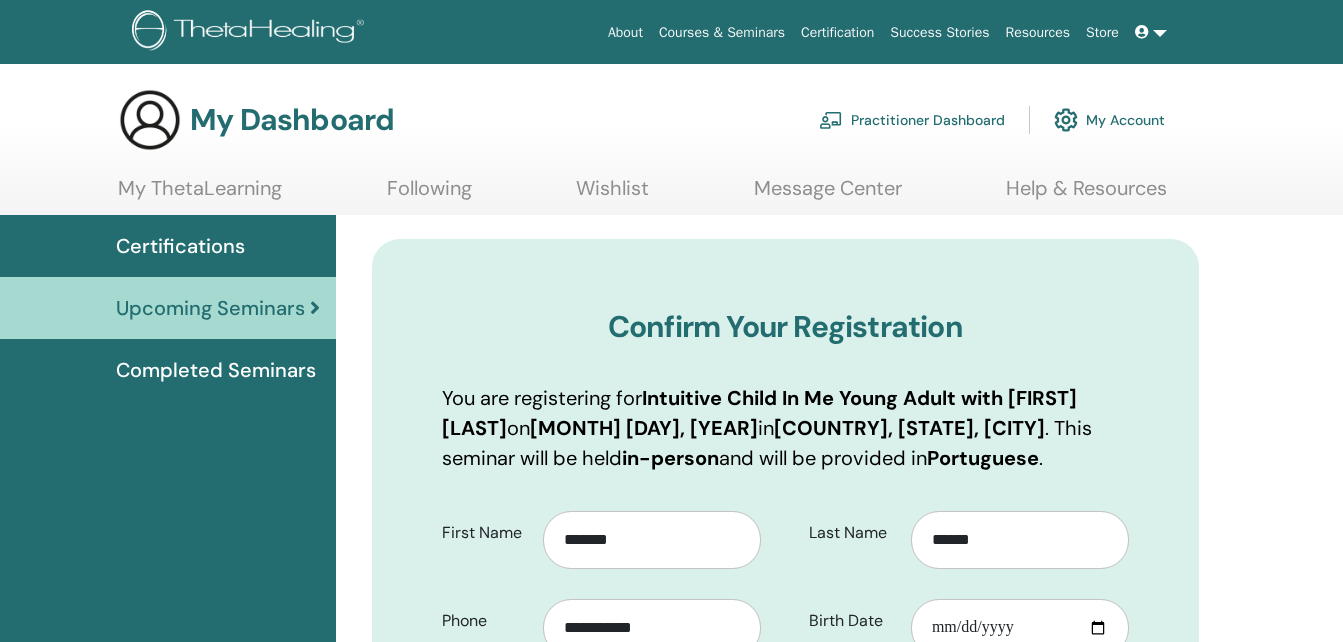 scroll, scrollTop: 0, scrollLeft: 0, axis: both 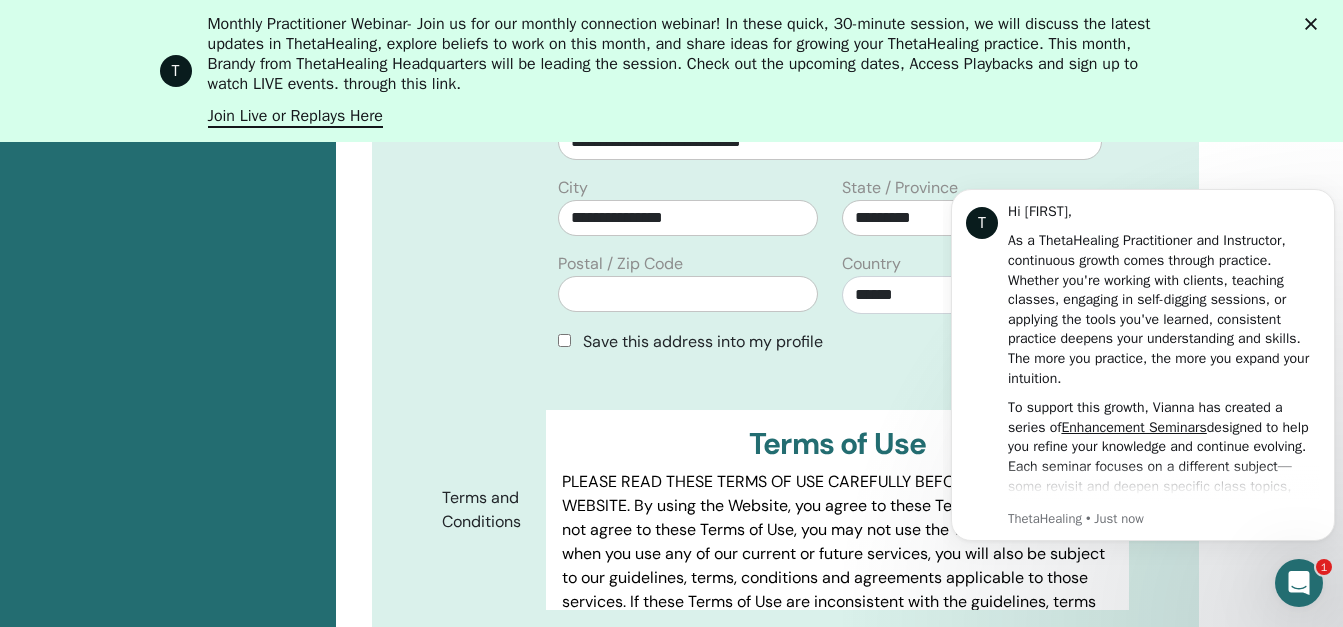 drag, startPoint x: 1347, startPoint y: 133, endPoint x: 384, endPoint y: 144, distance: 963.0628 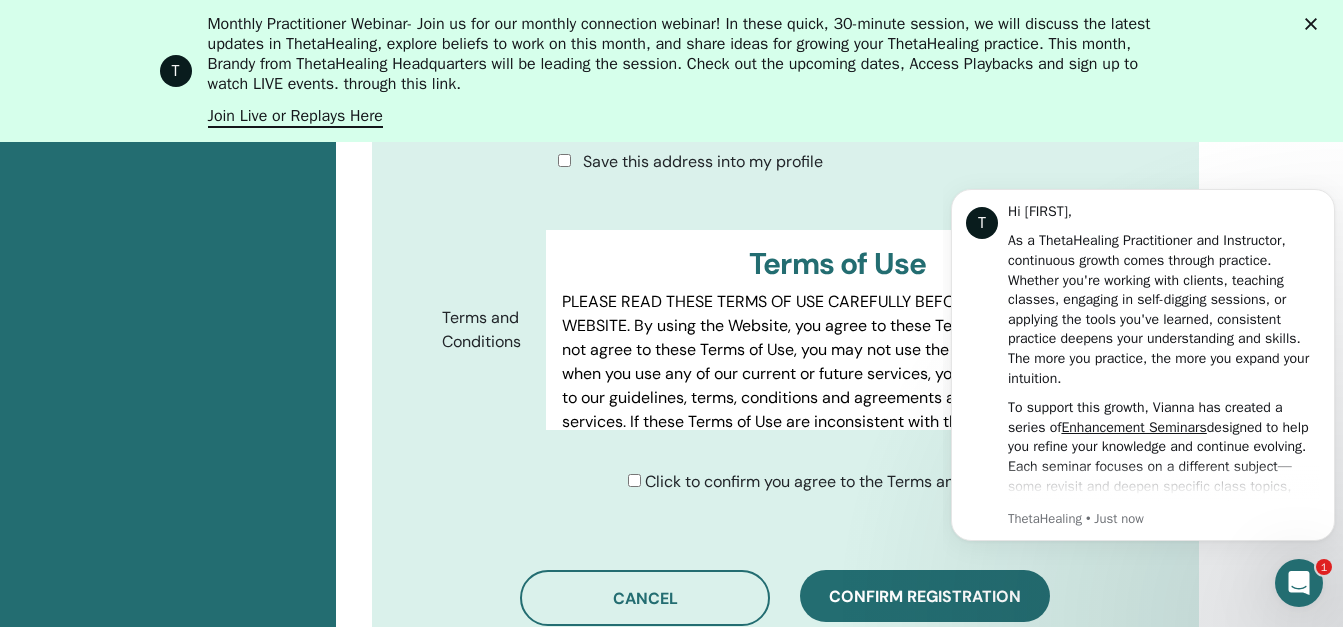 scroll, scrollTop: 1065, scrollLeft: 0, axis: vertical 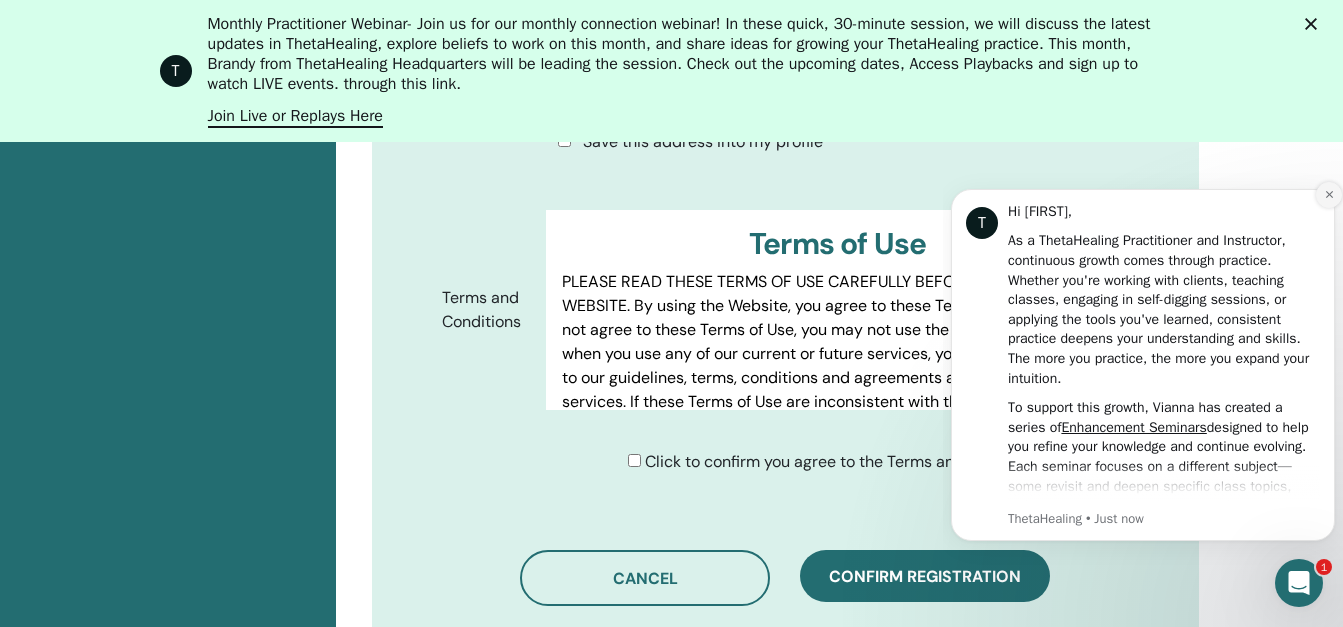 click 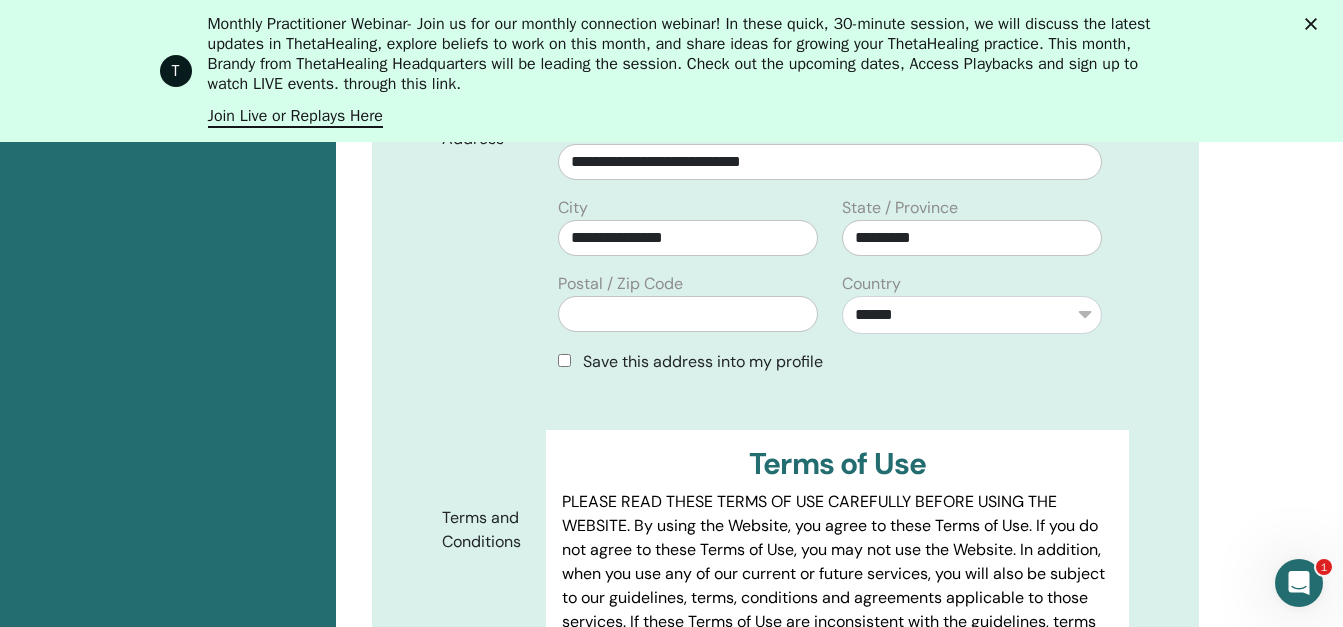 scroll, scrollTop: 900, scrollLeft: 0, axis: vertical 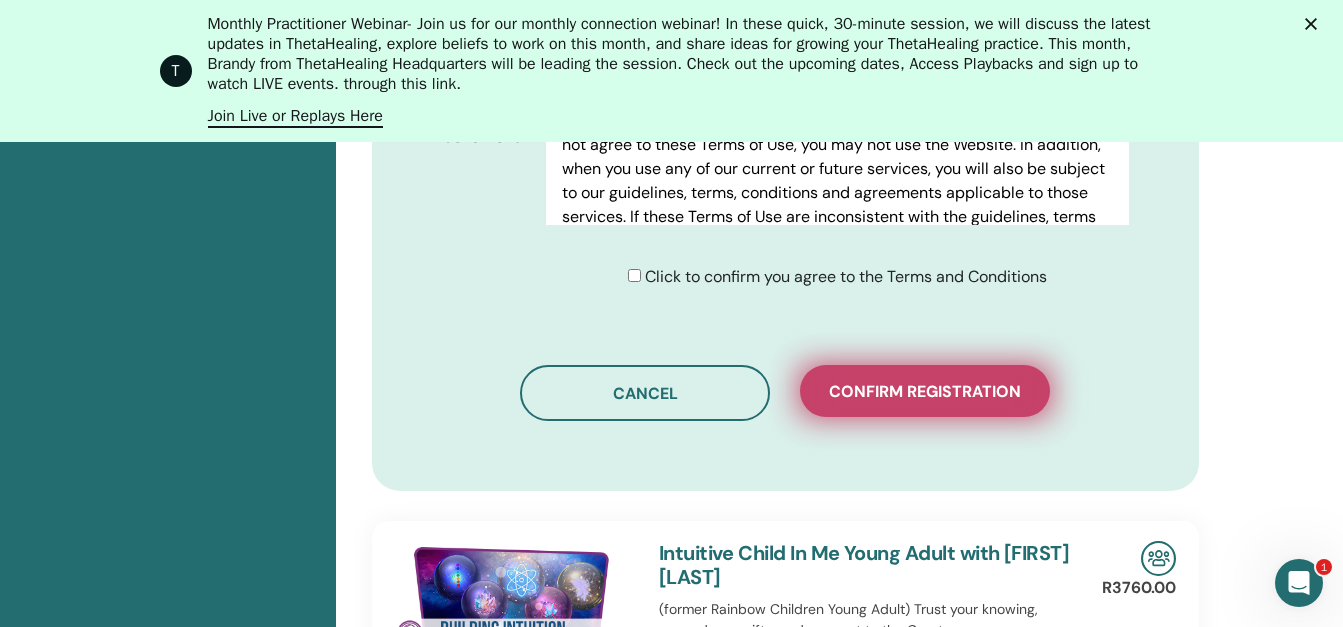 click on "Confirm registration" at bounding box center [925, 391] 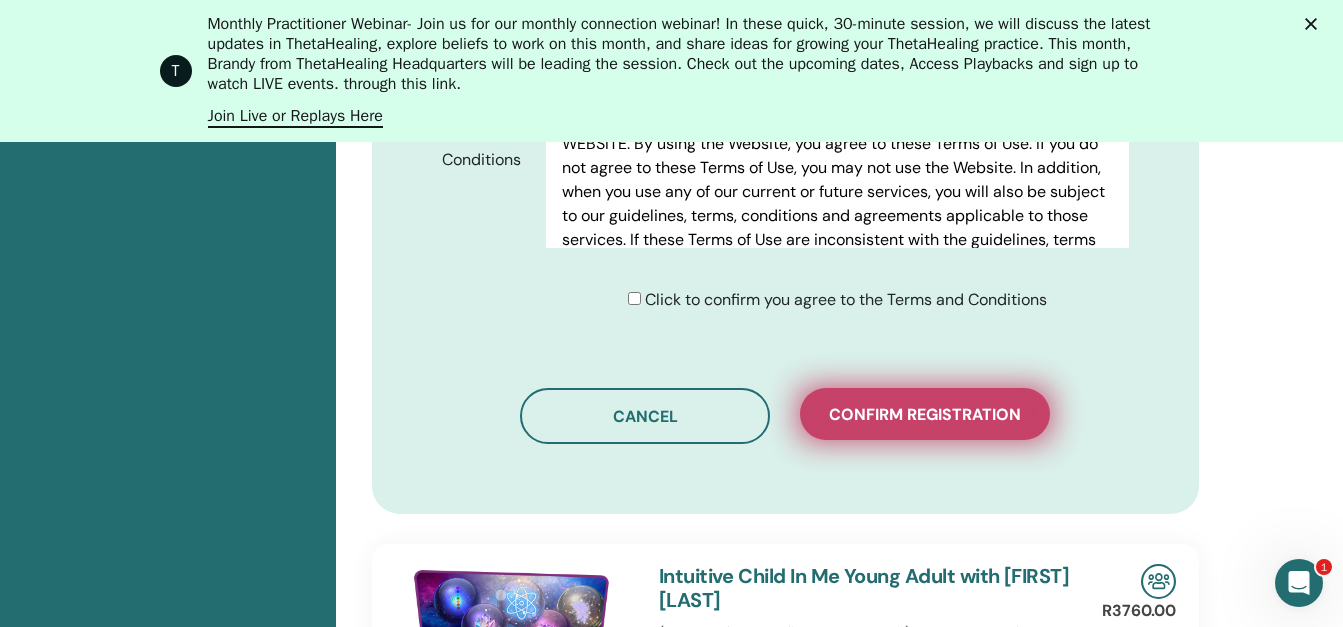 click on "Confirm registration" at bounding box center [925, 414] 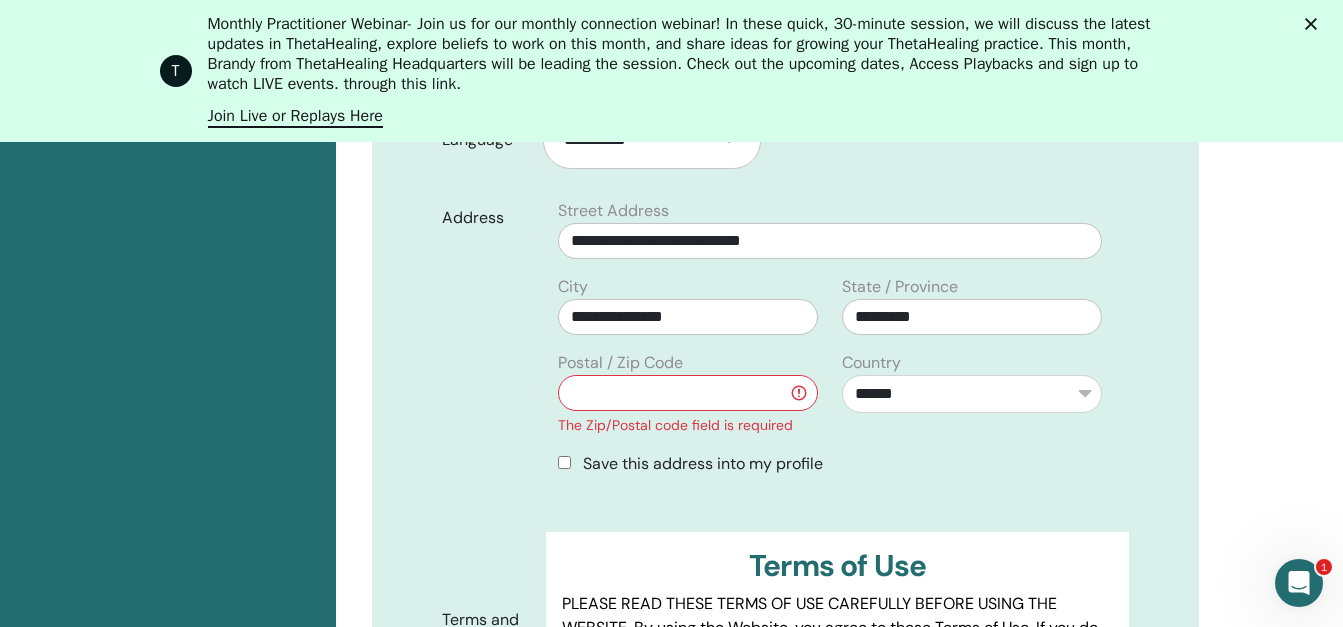 scroll, scrollTop: 756, scrollLeft: 0, axis: vertical 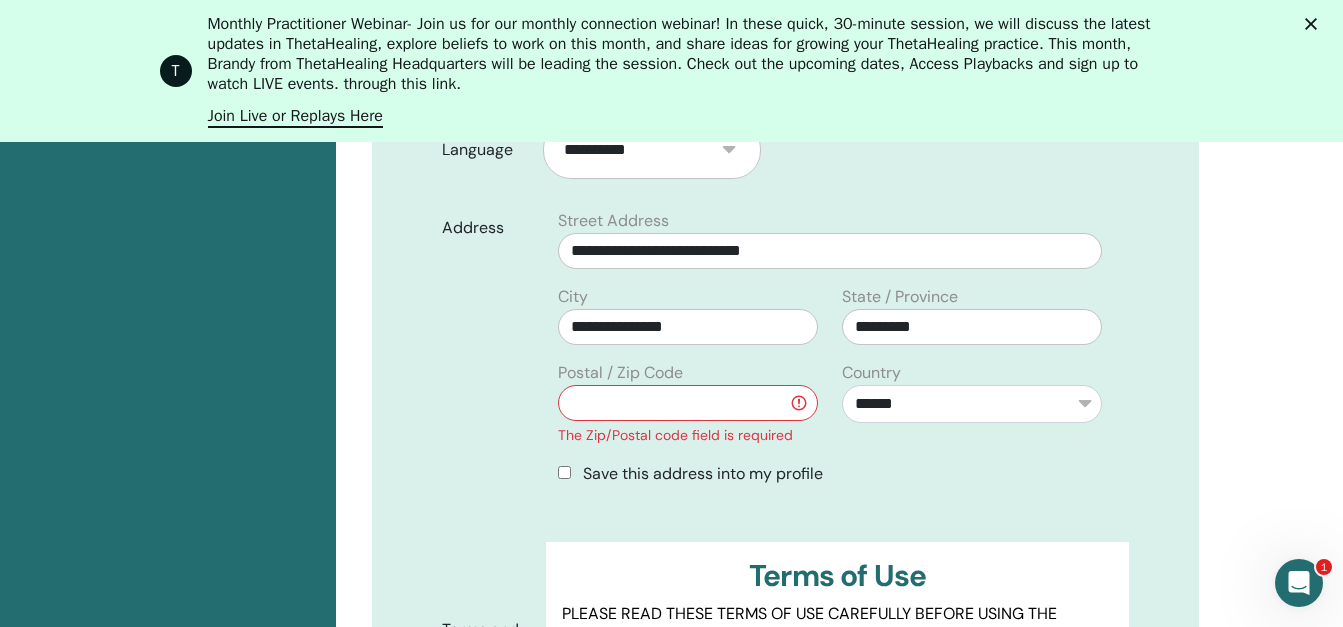 click at bounding box center (688, 403) 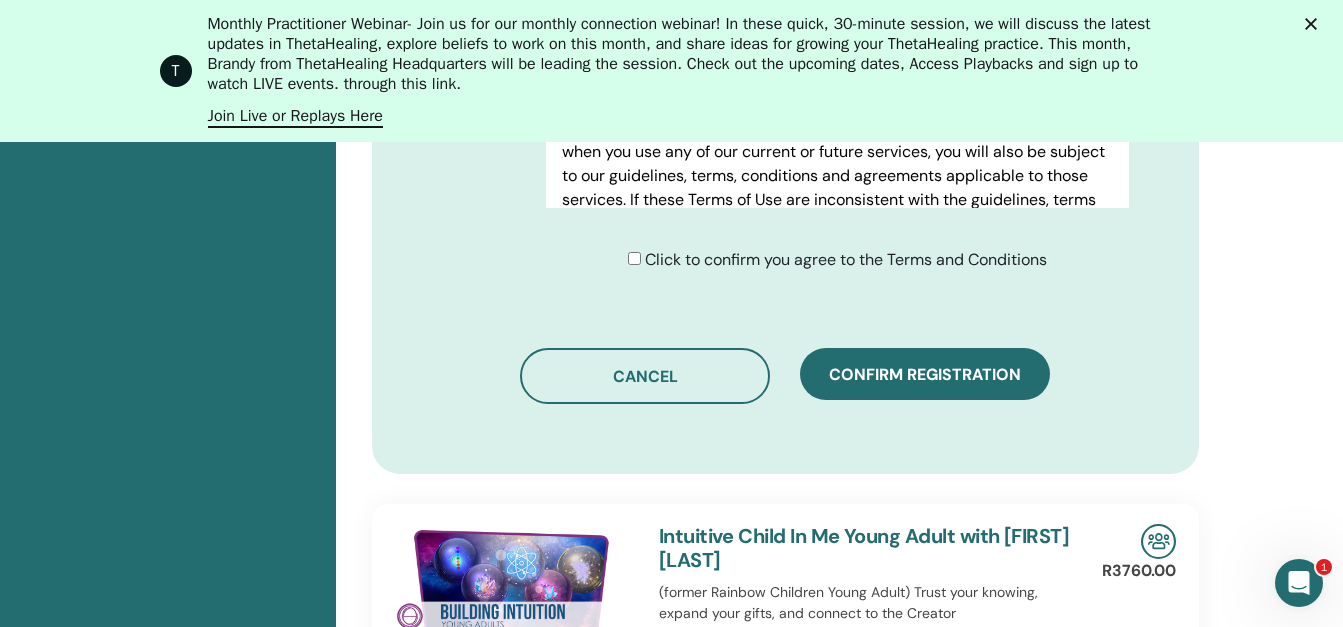 scroll, scrollTop: 1340, scrollLeft: 0, axis: vertical 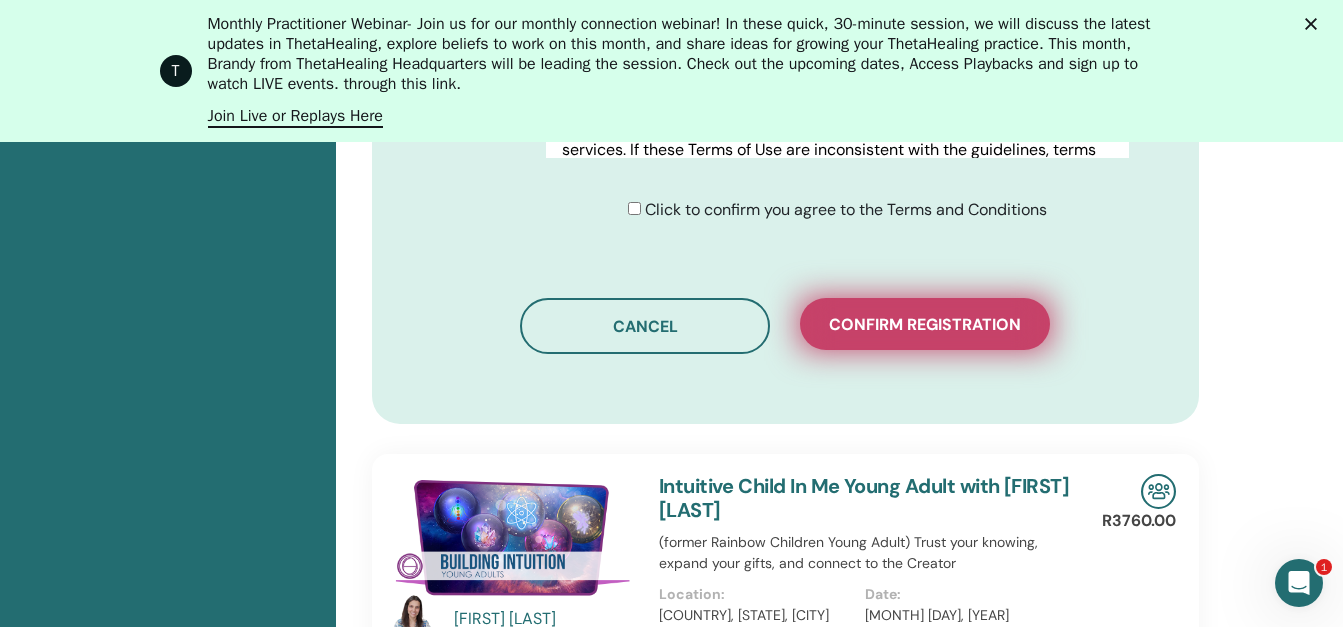 type on "********" 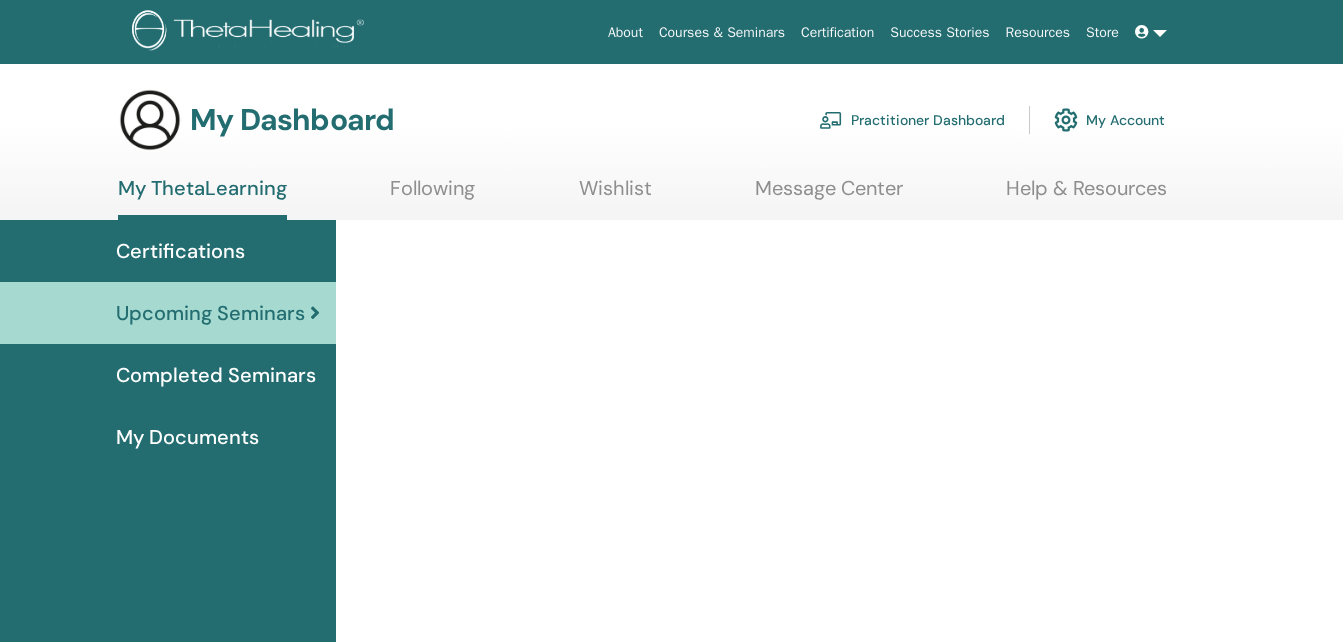 scroll, scrollTop: 0, scrollLeft: 0, axis: both 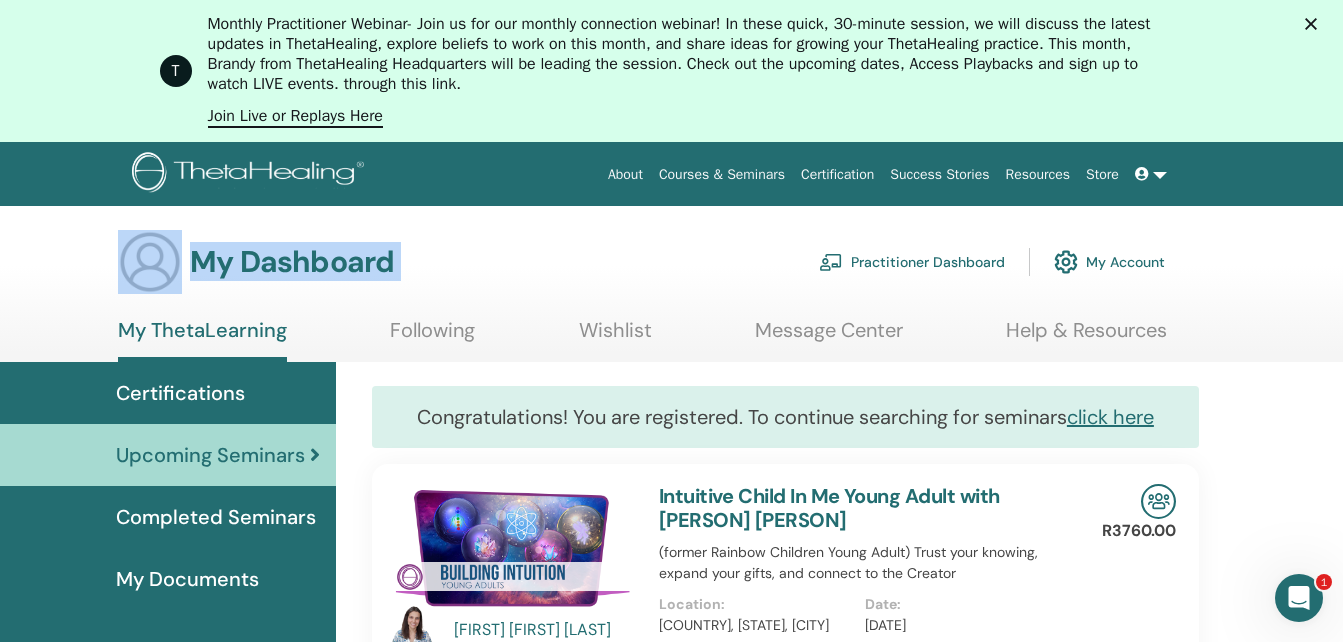 drag, startPoint x: 1342, startPoint y: 115, endPoint x: 1351, endPoint y: 127, distance: 15 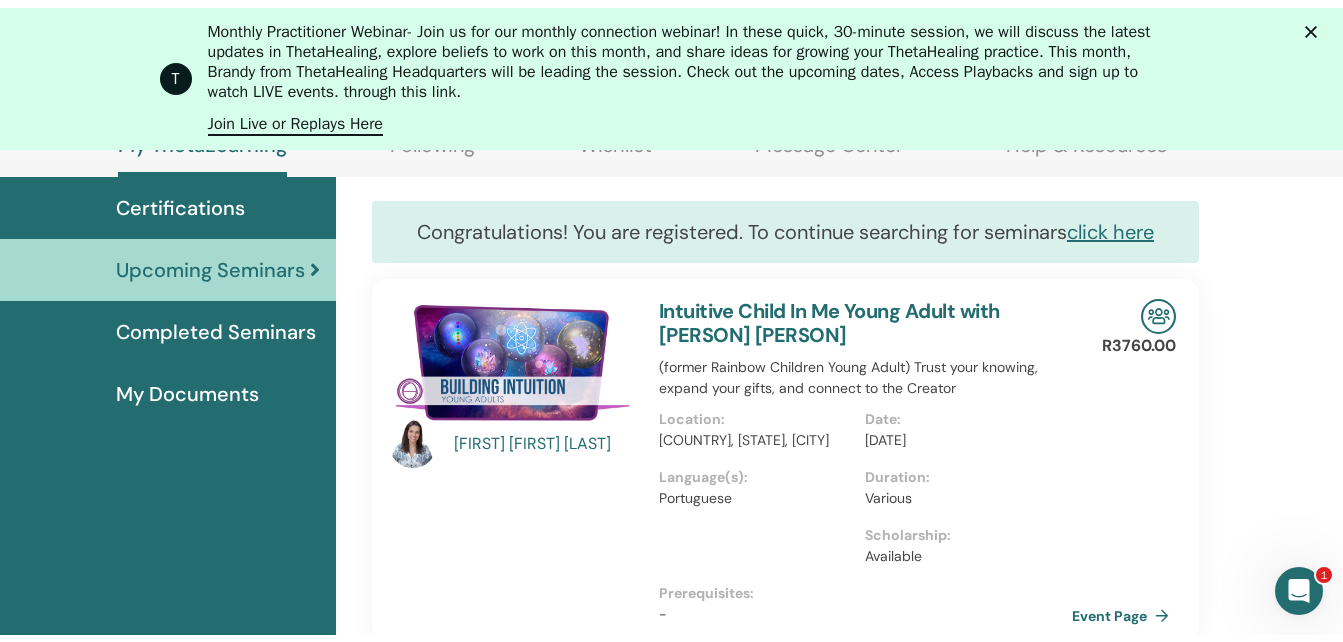 scroll, scrollTop: 0, scrollLeft: 0, axis: both 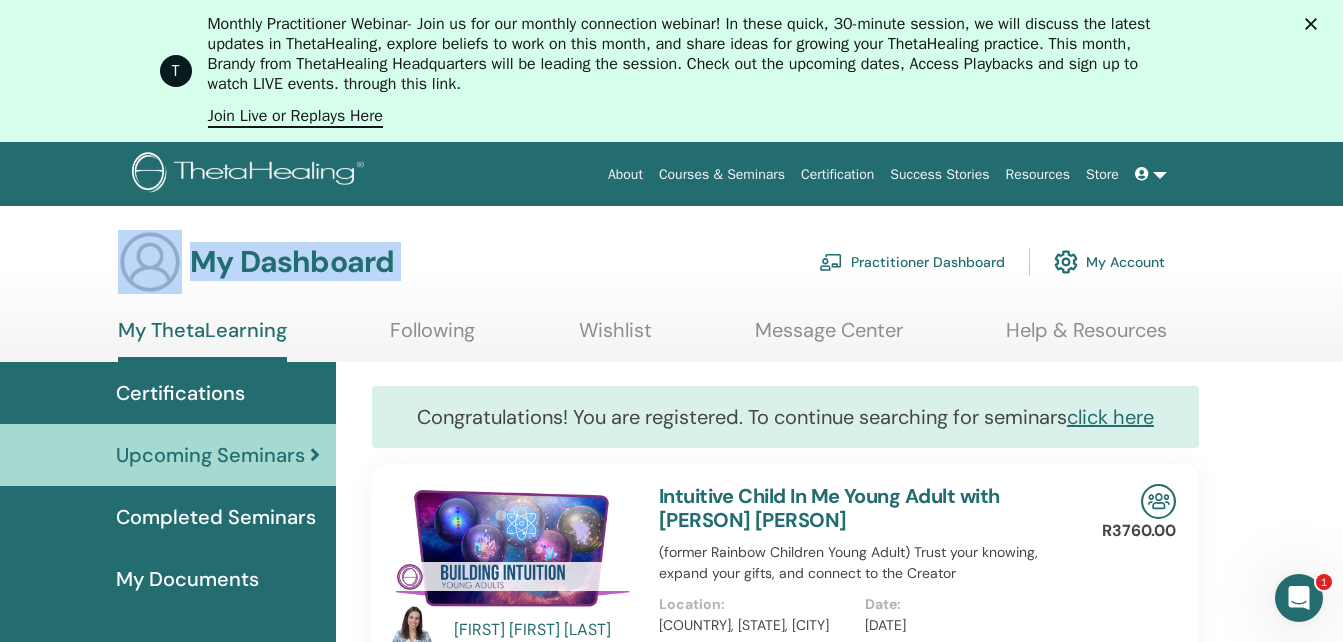 click at bounding box center (1151, 174) 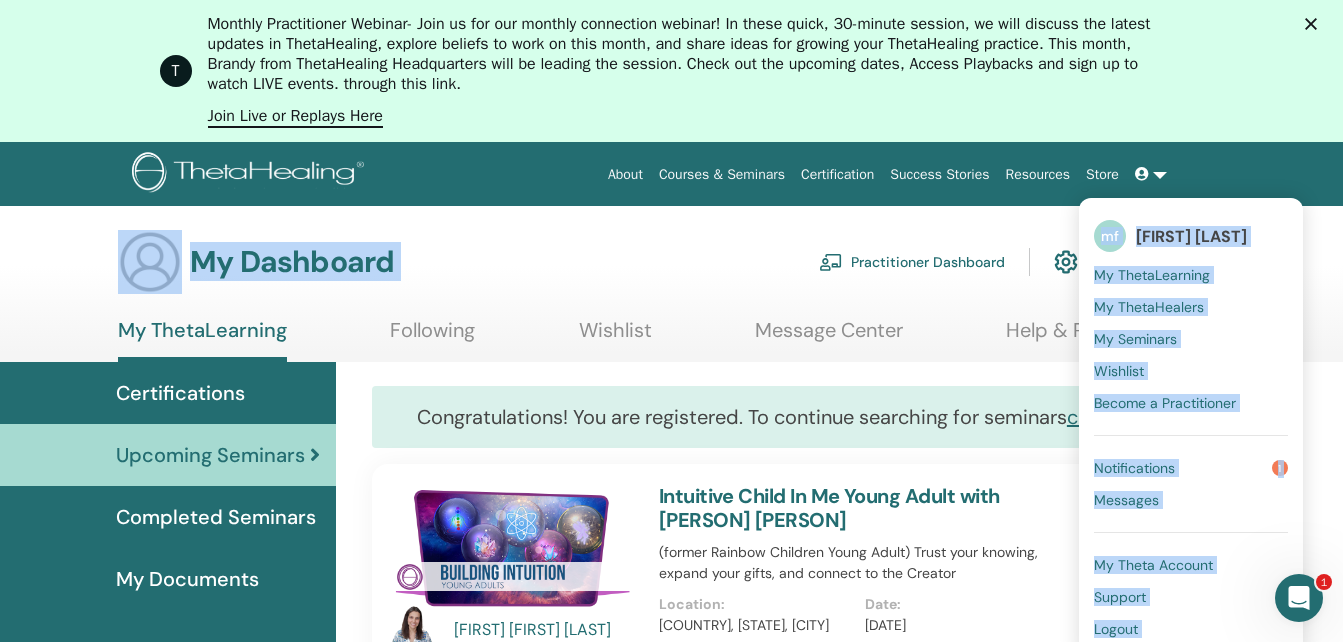 click on "My Dashboard
Practitioner Dashboard
My Account
My ThetaLearning
Following
Wishlist" at bounding box center (671, 1412) 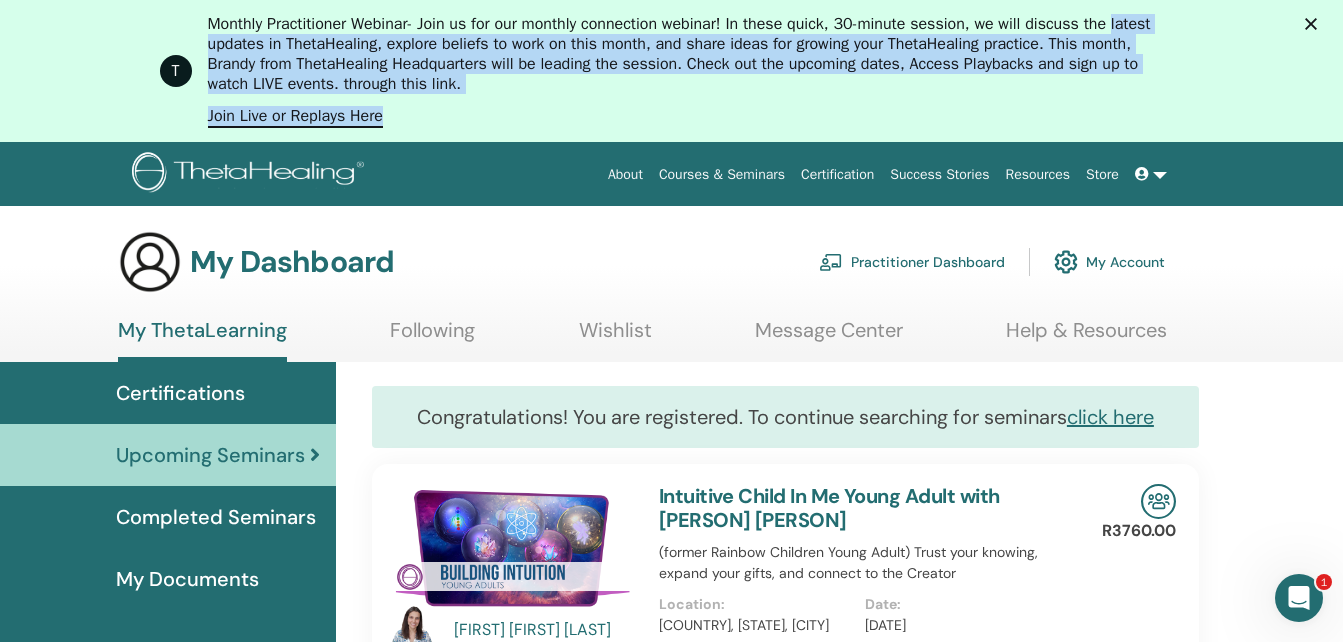 click on "T Monthly Practitioner Webinar  - Join us for our monthly connection webinar! In these quick, 30-minute session, we will discuss the latest updates in ThetaHealing, explore beliefs to work on this month, and share ideas for growing your ThetaHealing practice. This month, Brandy from ThetaHealing Headquarters will be leading the session. Check out the upcoming dates, Access Playbacks and sign up to watch LIVE events. through this link. Join Live or Replays Here" at bounding box center [671, 71] 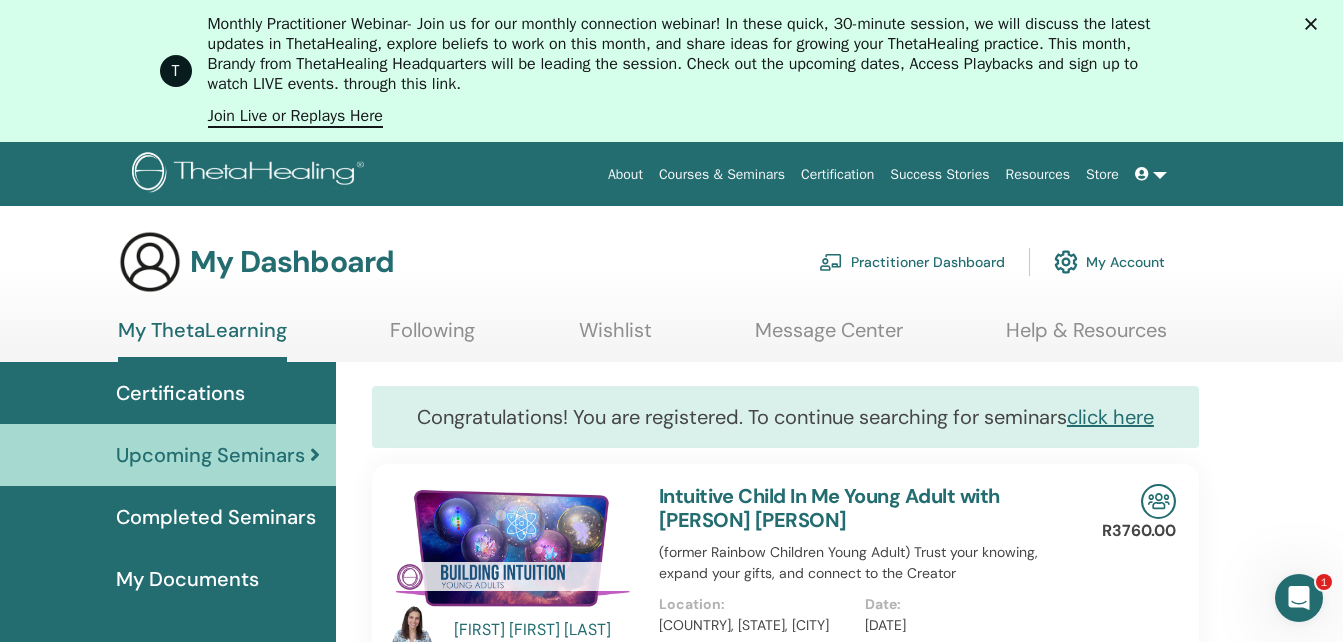 click 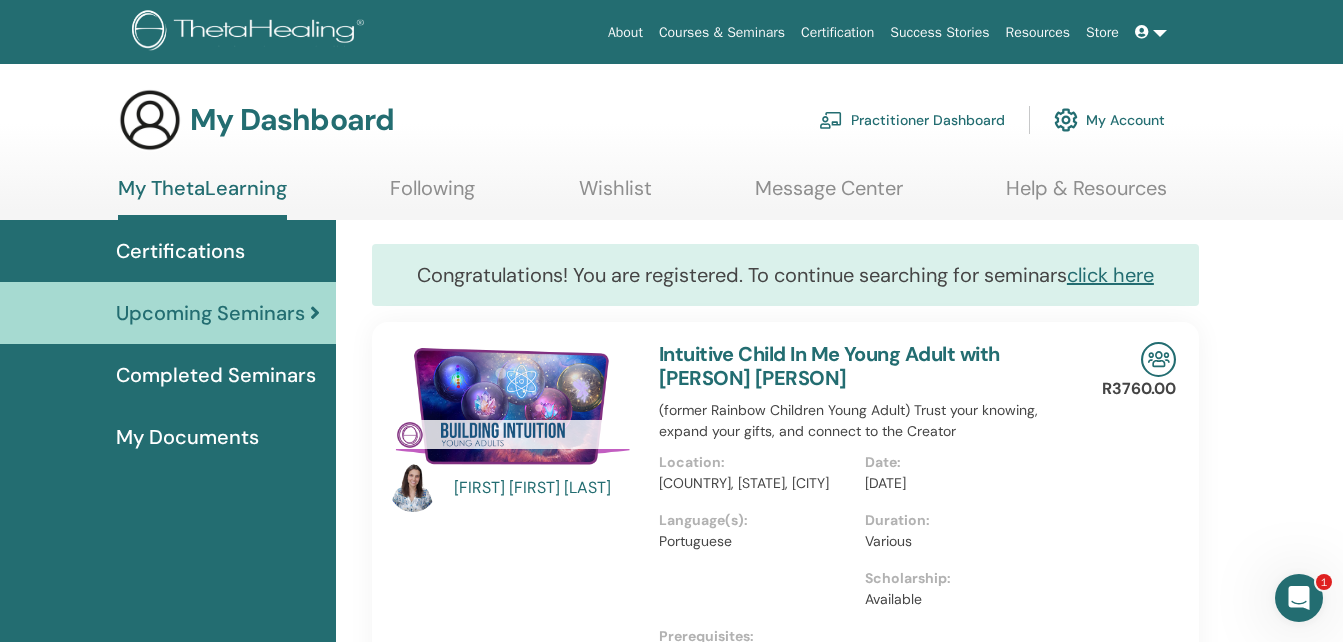 click at bounding box center [1151, 32] 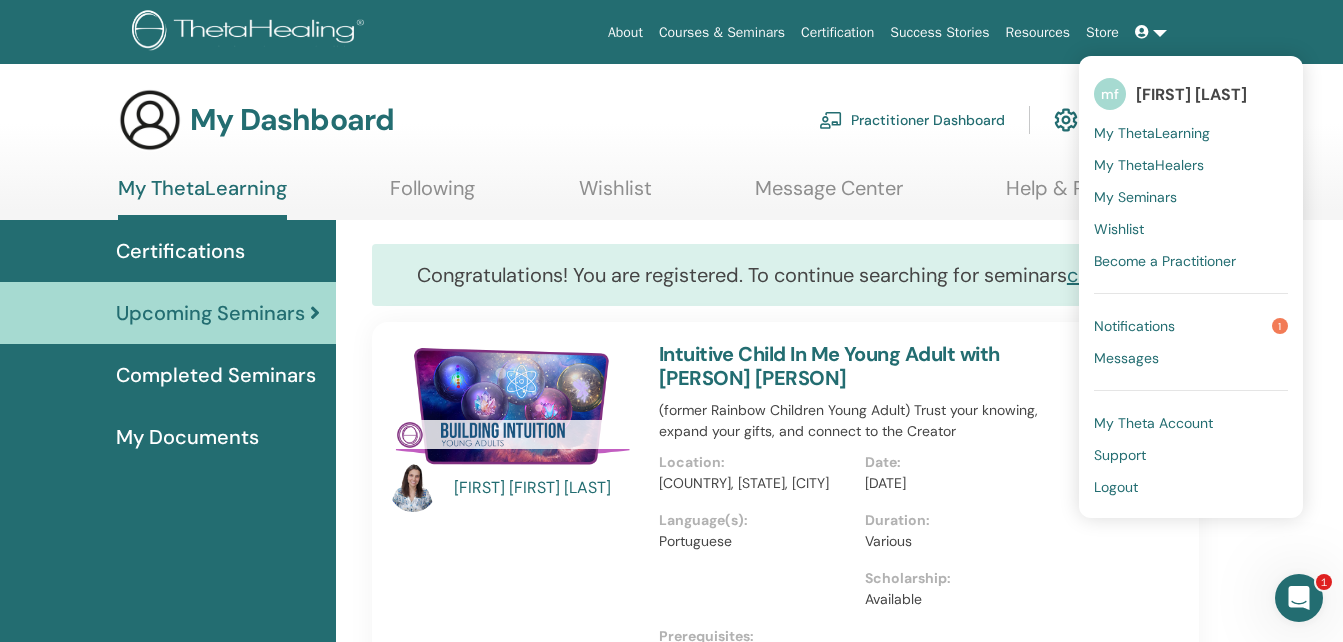 click on "Logout" at bounding box center (1116, 487) 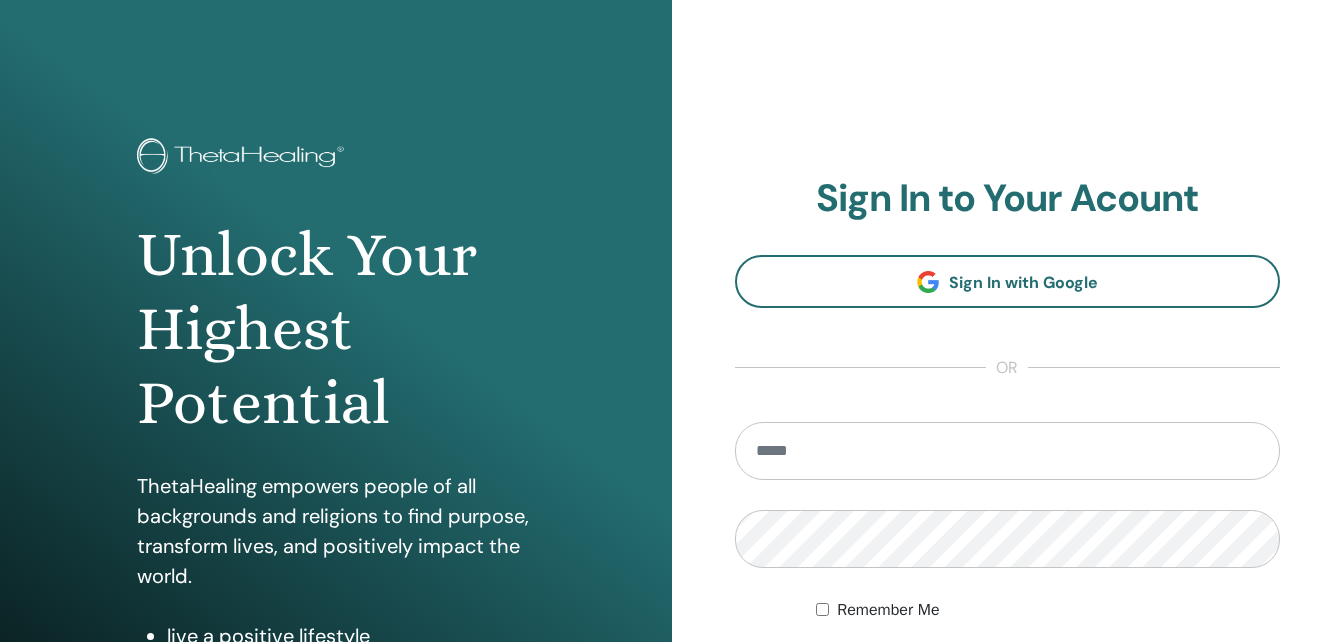scroll, scrollTop: 0, scrollLeft: 0, axis: both 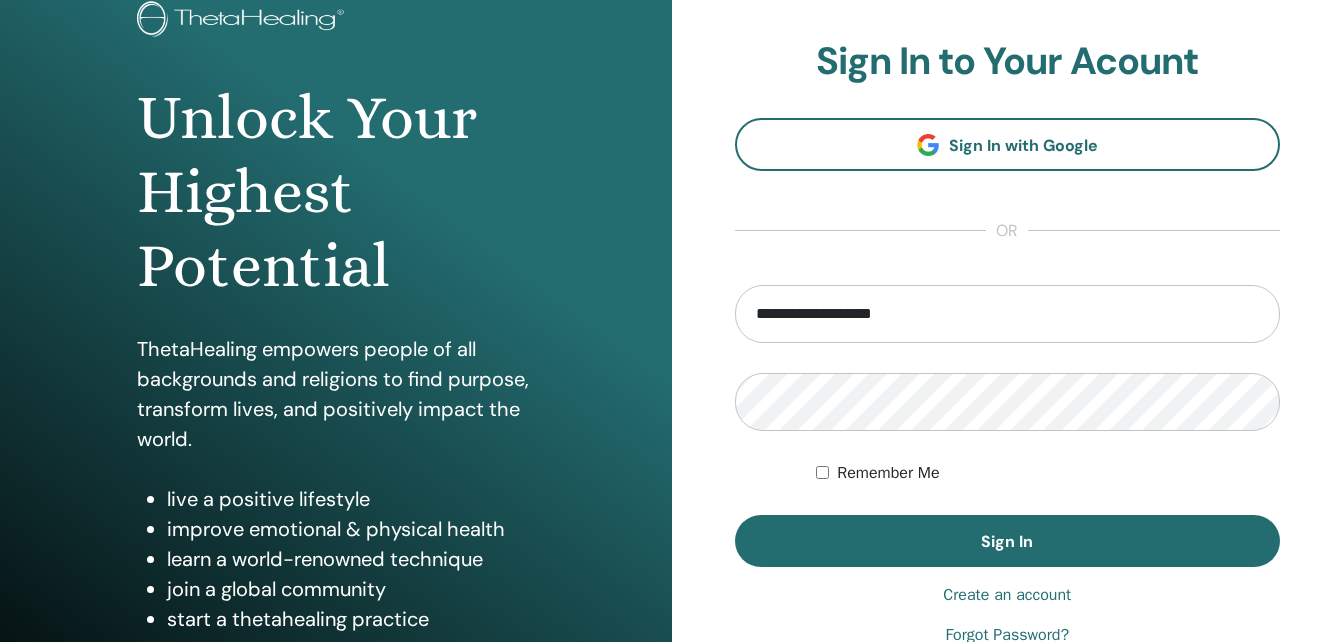 type on "**********" 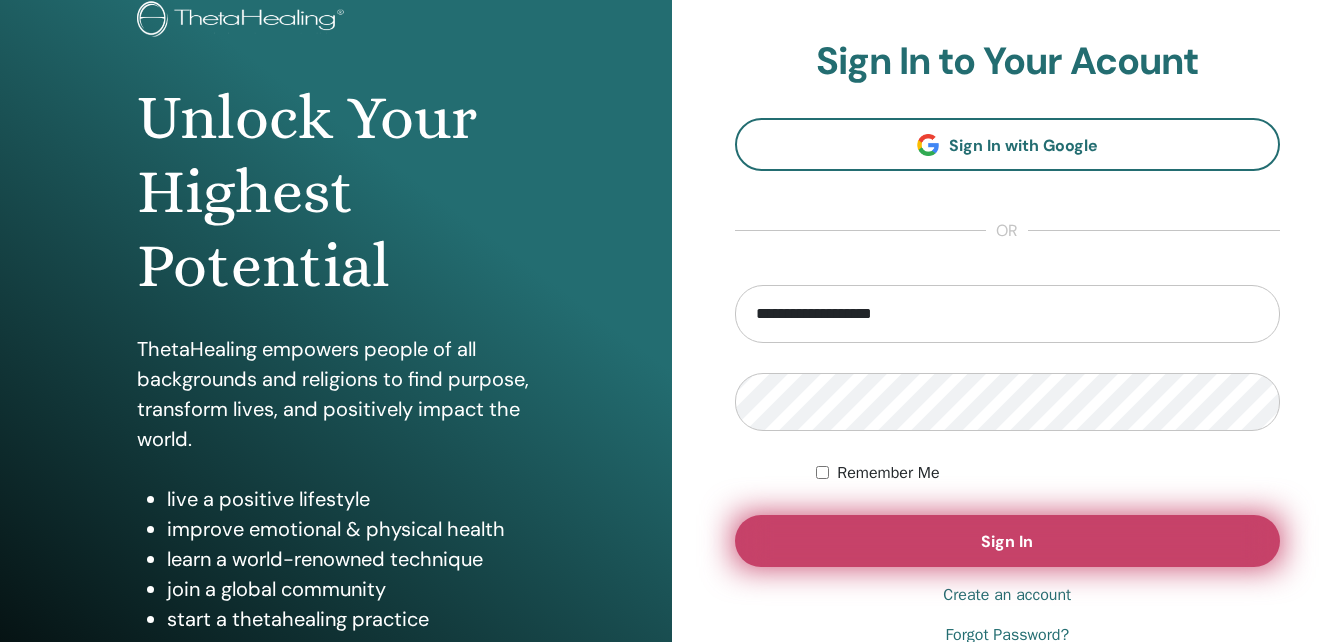click on "Sign In" at bounding box center (1008, 541) 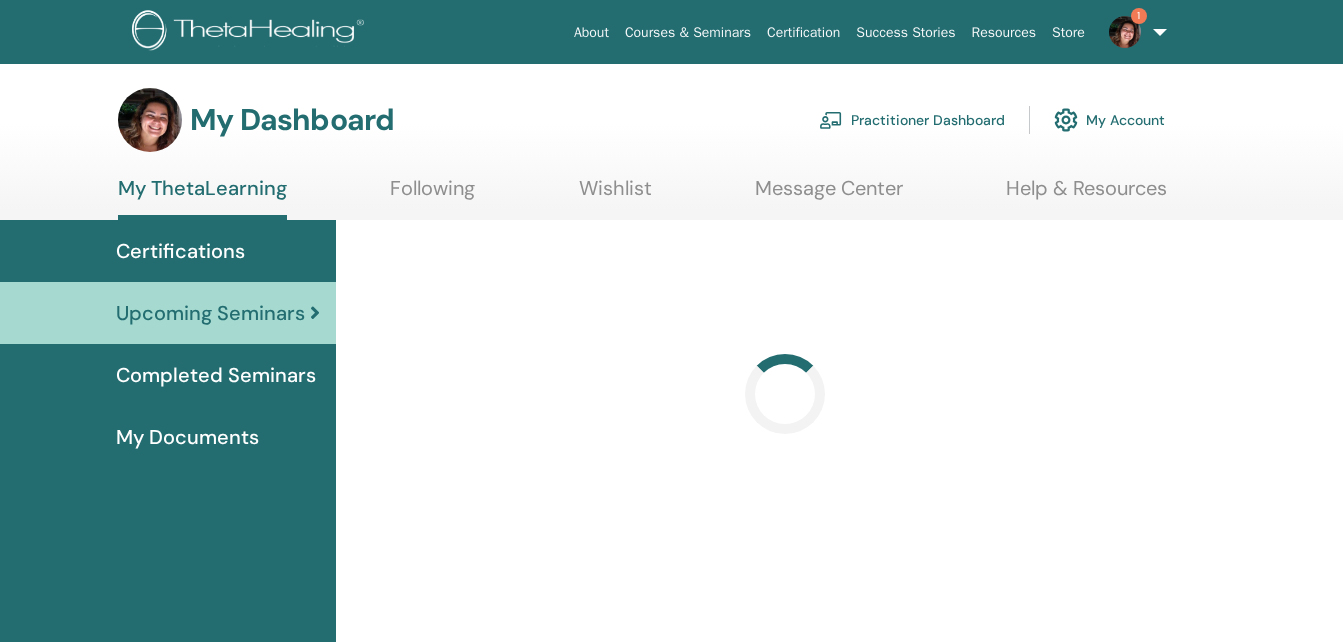 scroll, scrollTop: 0, scrollLeft: 0, axis: both 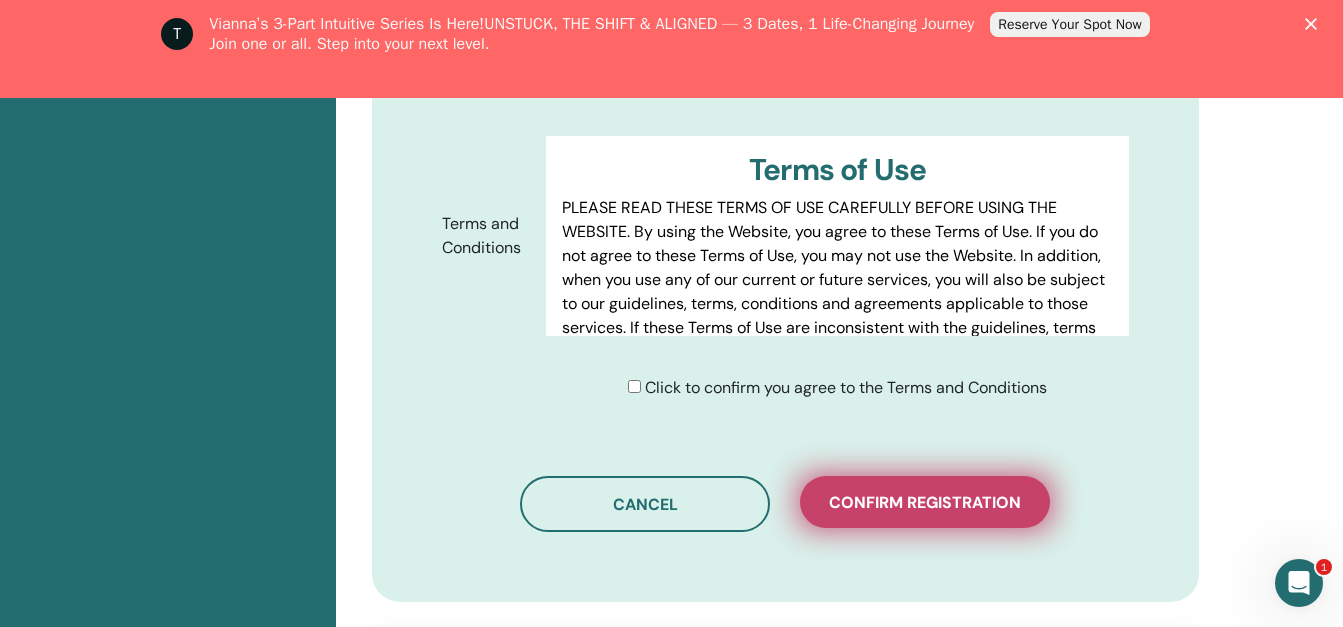 click on "Confirm registration" at bounding box center (925, 502) 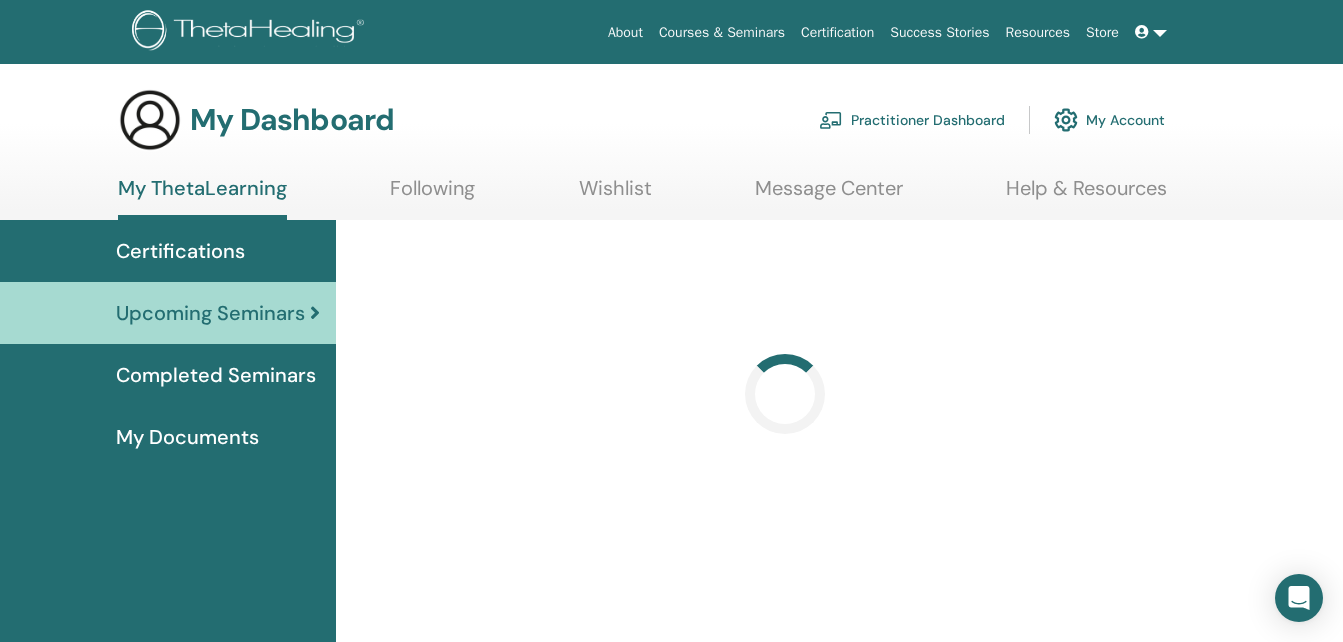 scroll, scrollTop: 0, scrollLeft: 0, axis: both 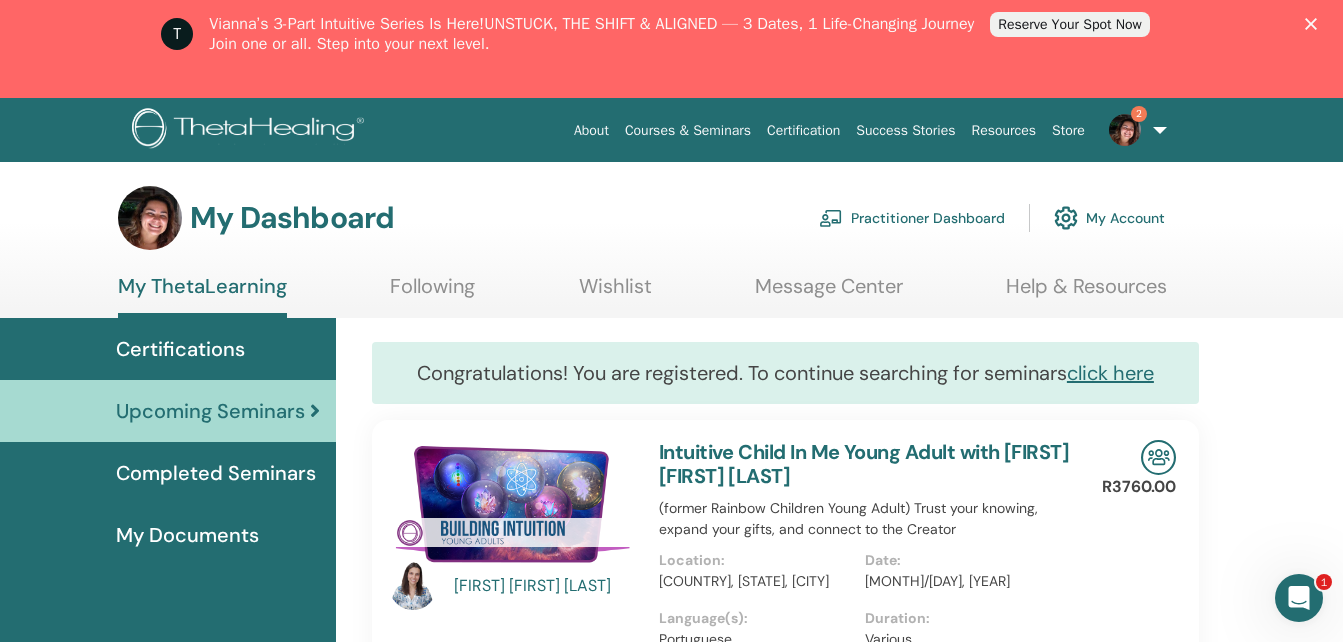 click on "2" at bounding box center (1134, 130) 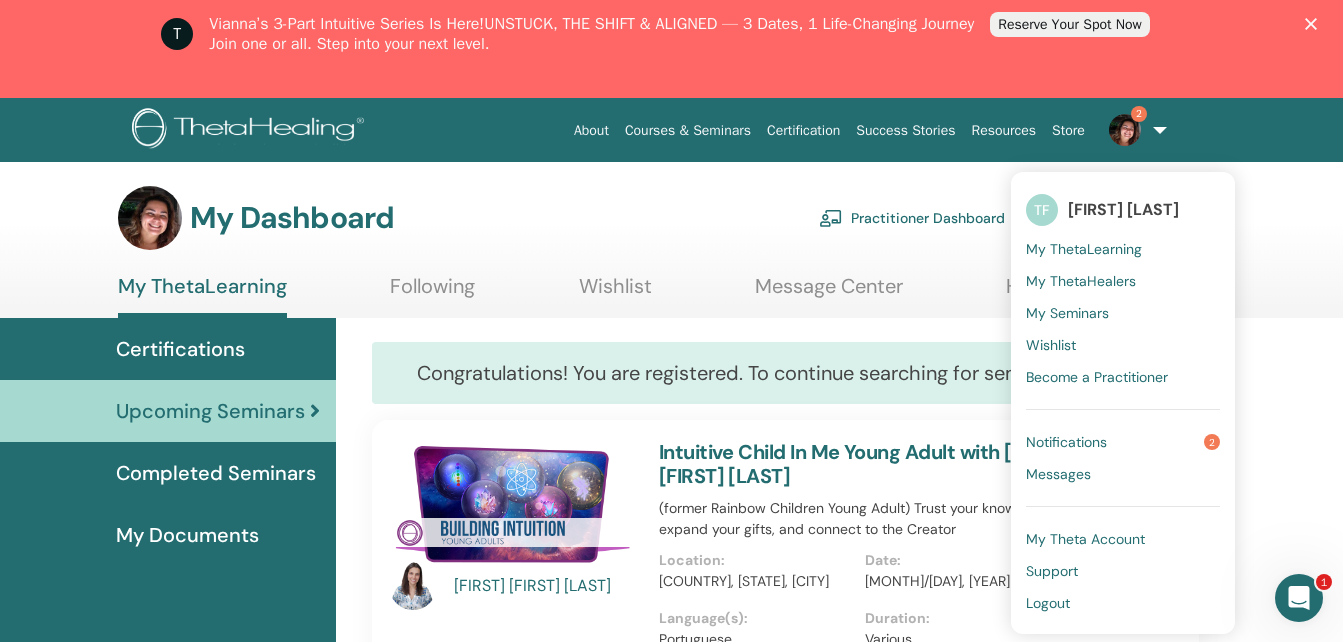 click on "Logout" at bounding box center [1048, 603] 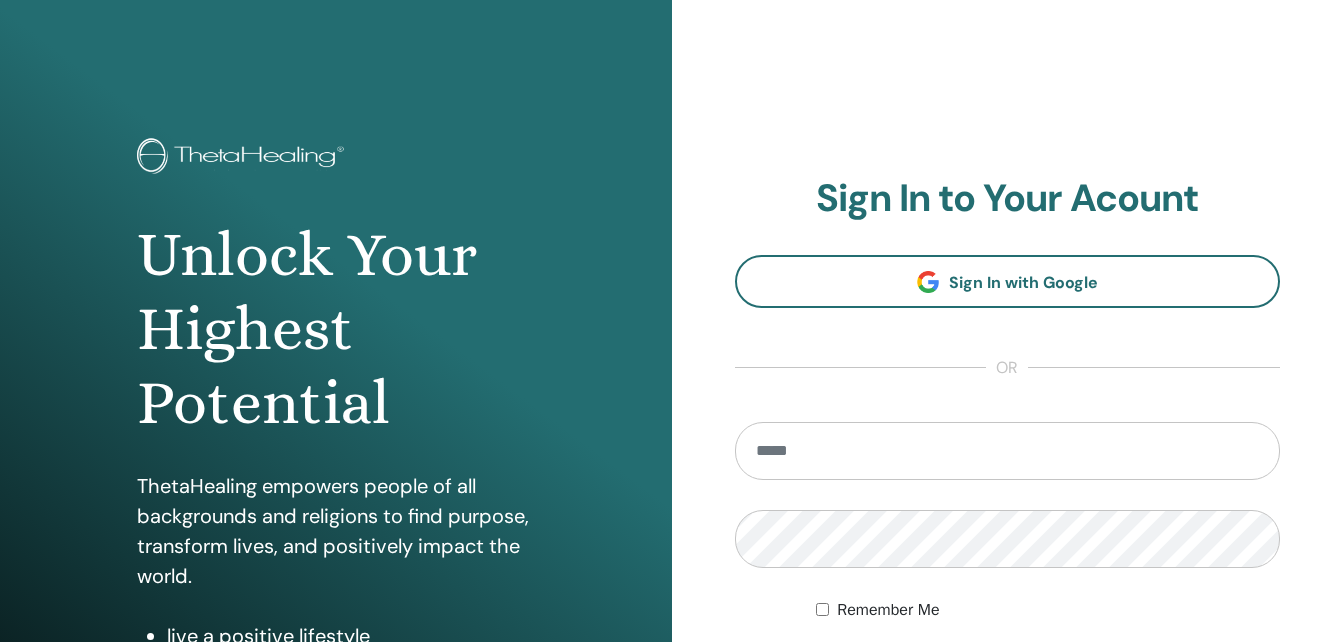 scroll, scrollTop: 0, scrollLeft: 0, axis: both 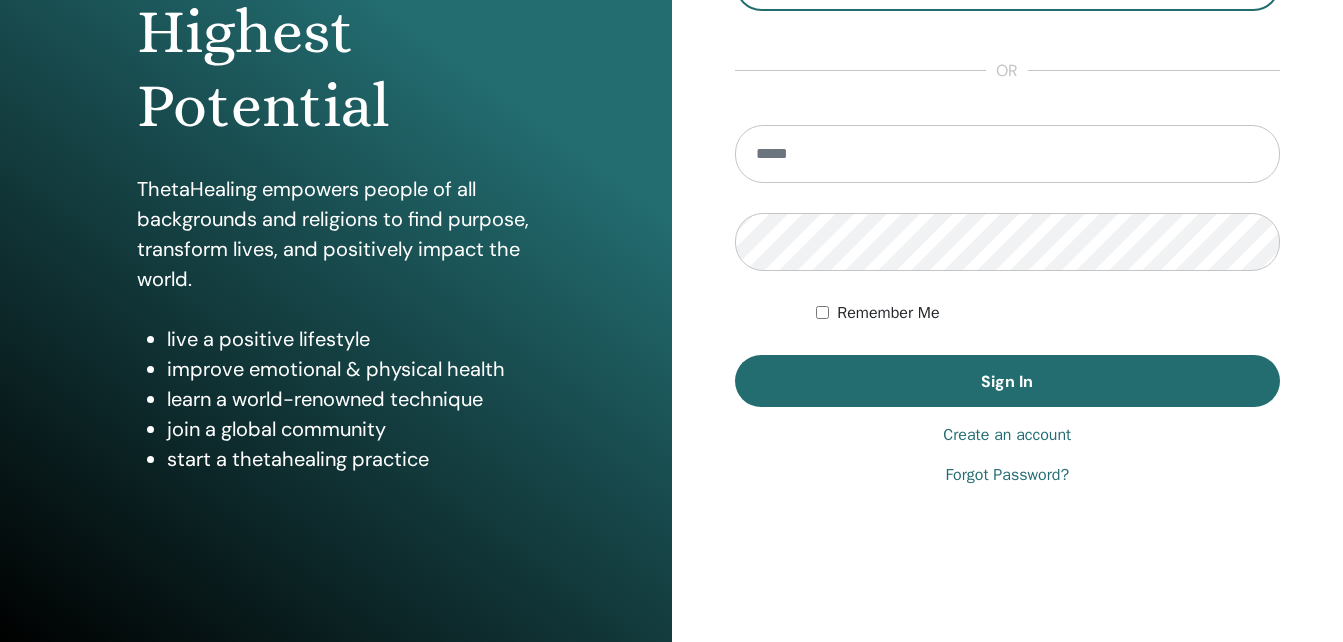 click on "Forgot Password?" at bounding box center (1007, 475) 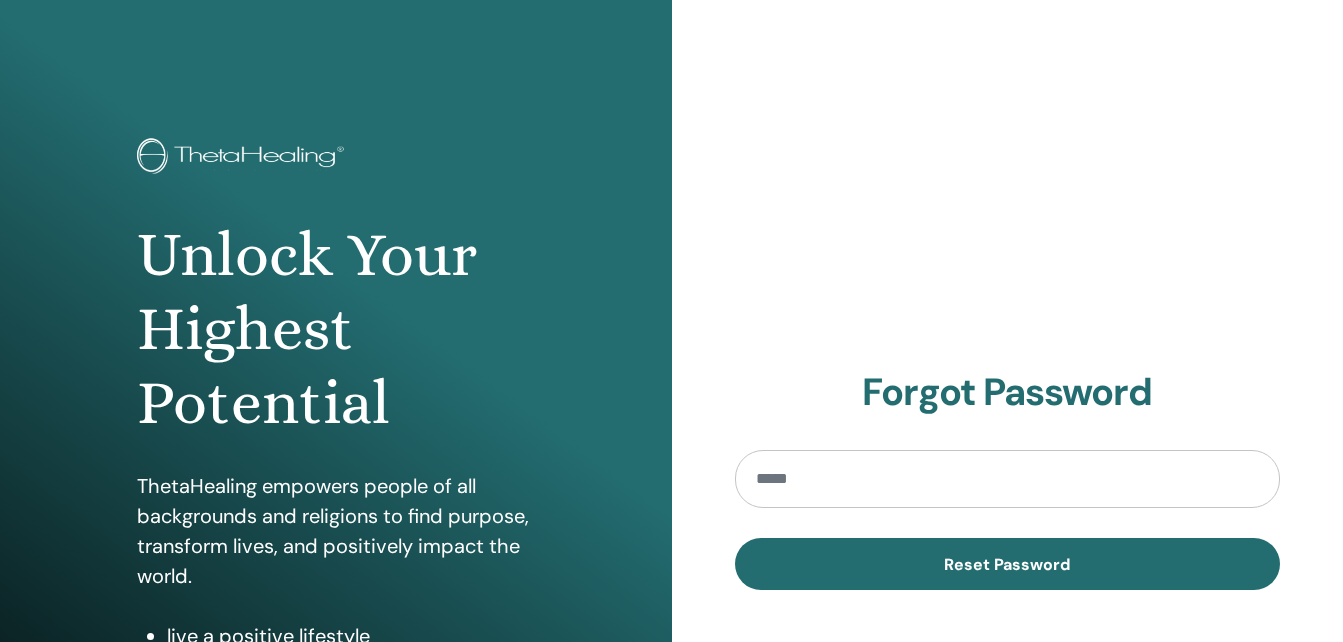 scroll, scrollTop: 0, scrollLeft: 0, axis: both 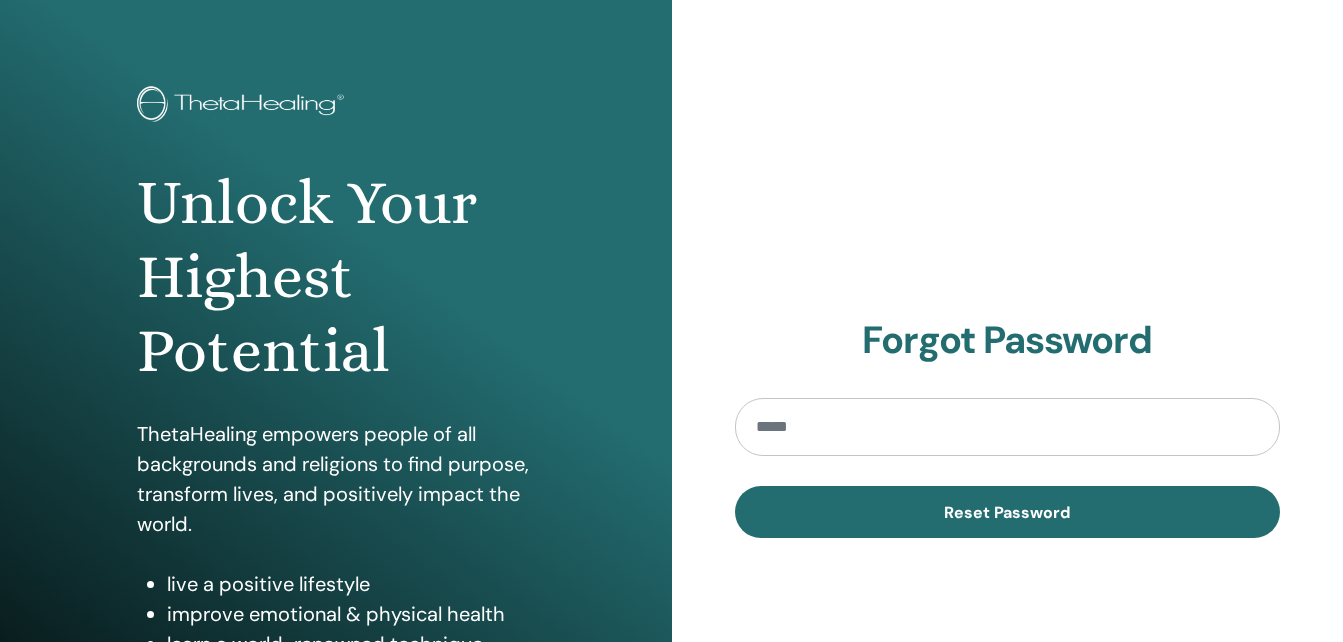 click at bounding box center (1008, 427) 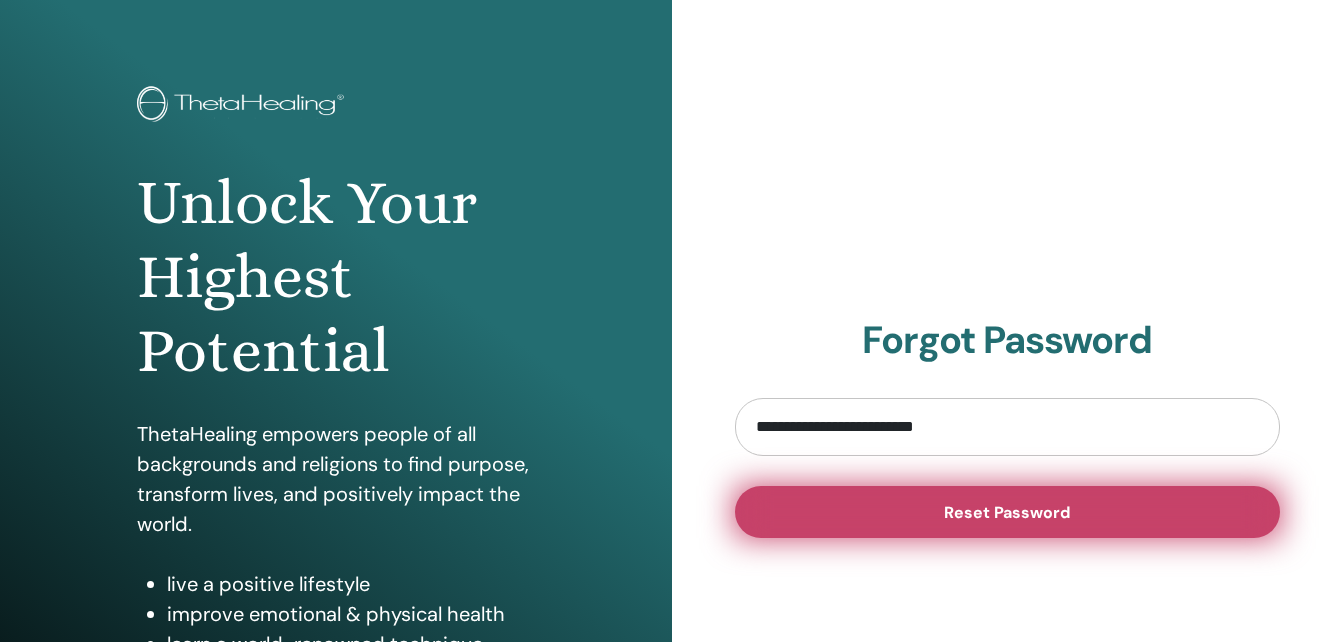 type on "**********" 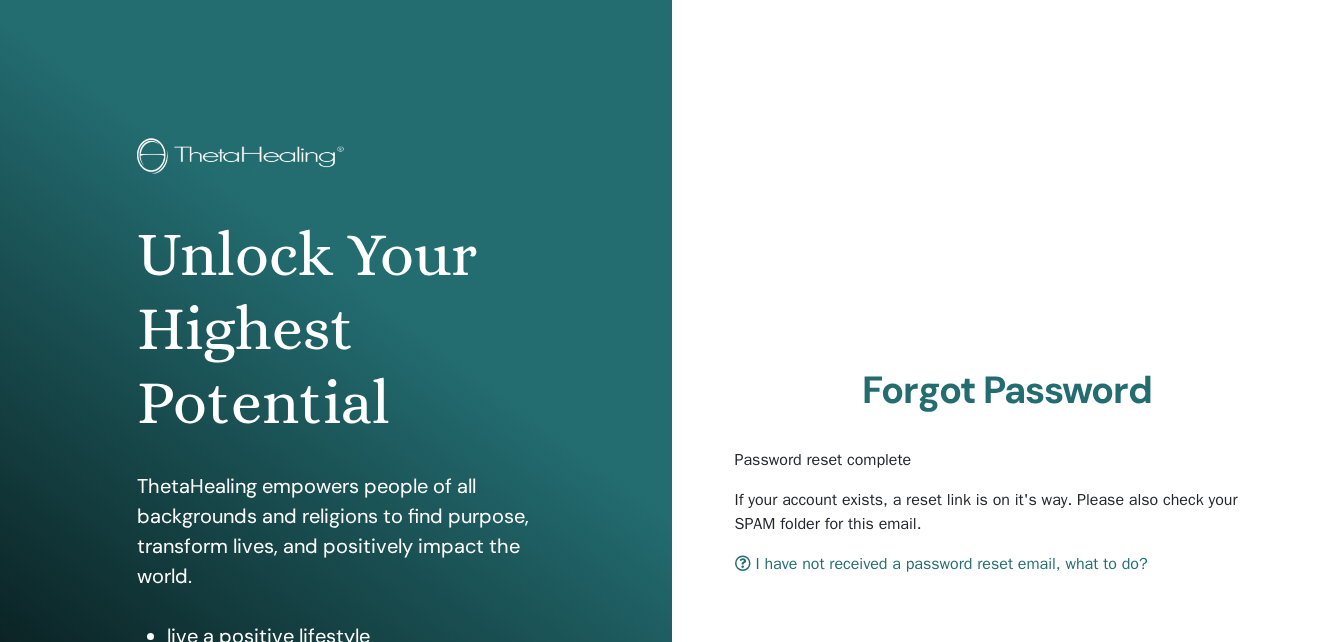 scroll, scrollTop: 0, scrollLeft: 0, axis: both 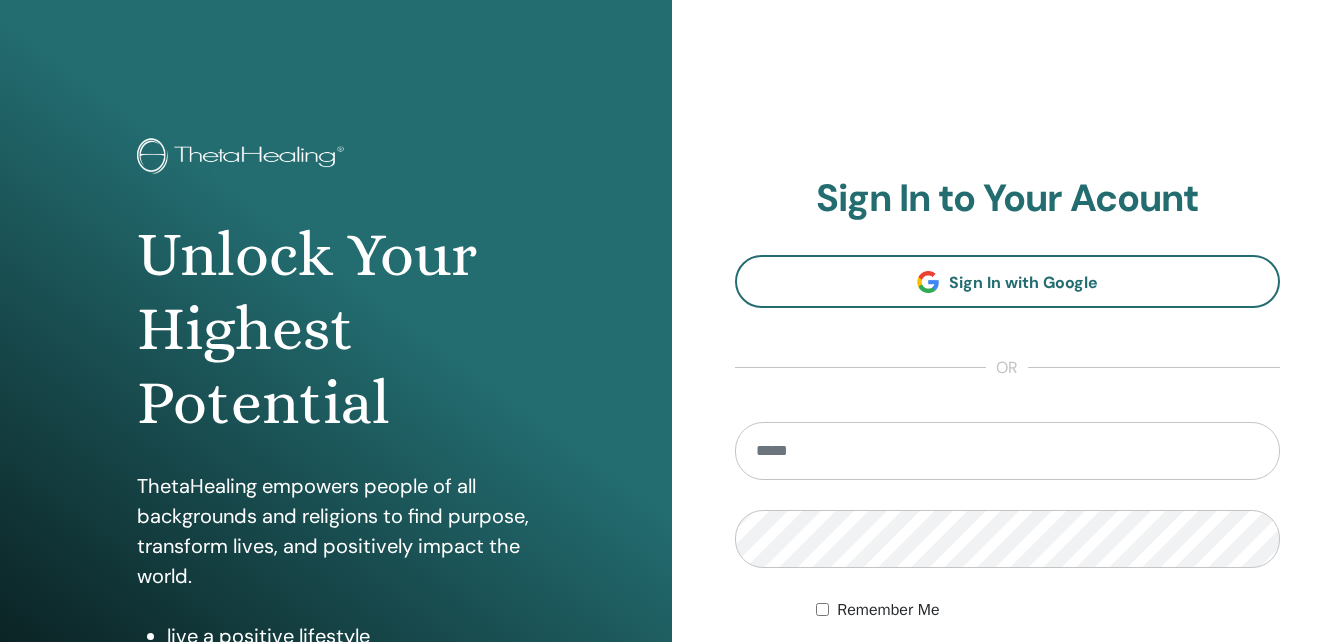 click at bounding box center (1008, 451) 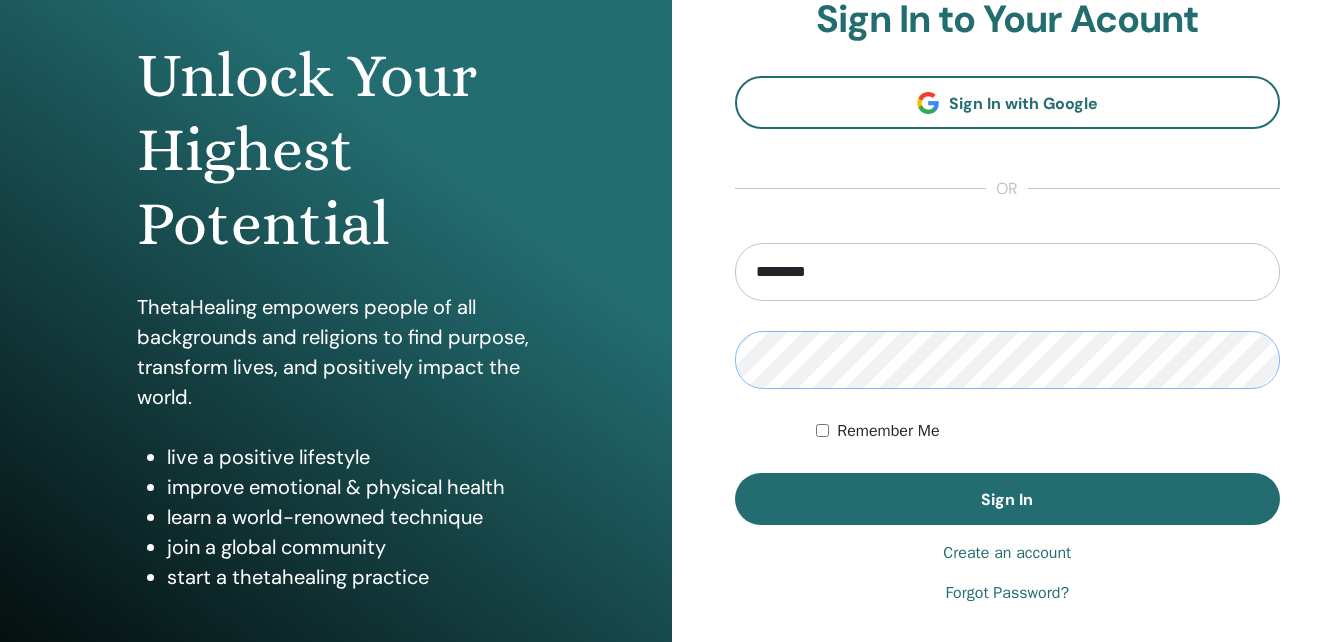 scroll, scrollTop: 187, scrollLeft: 0, axis: vertical 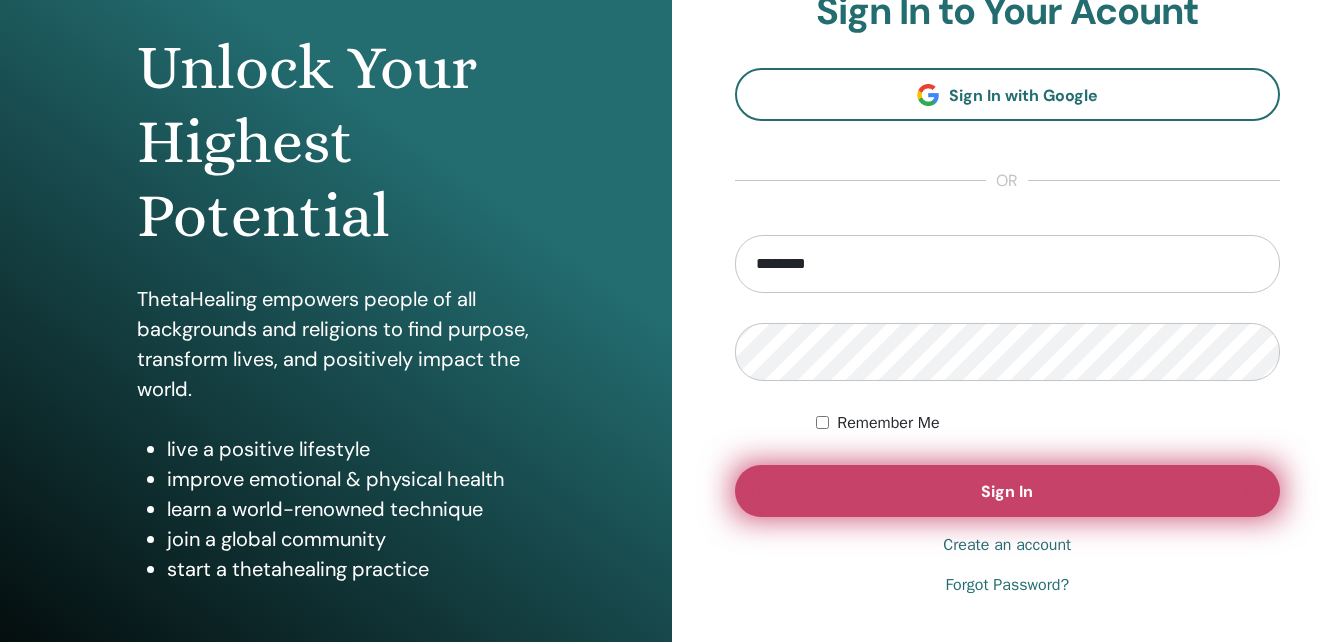 click on "Sign In" at bounding box center [1008, 491] 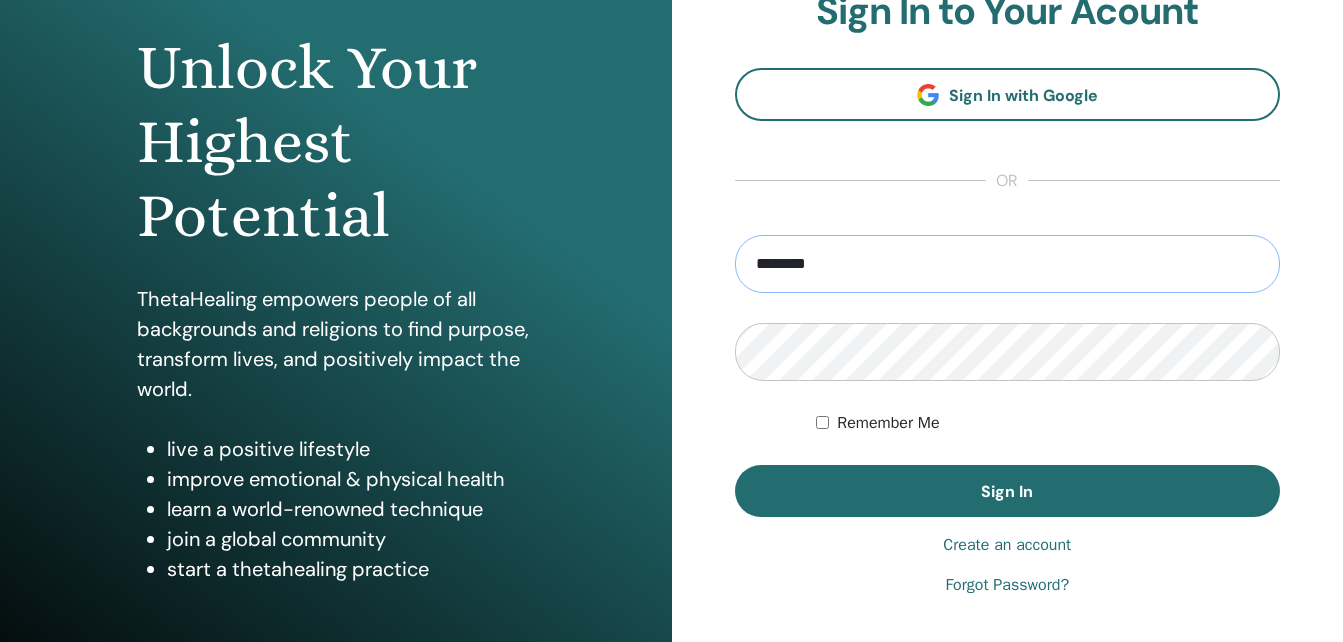click on "********" at bounding box center [1008, 264] 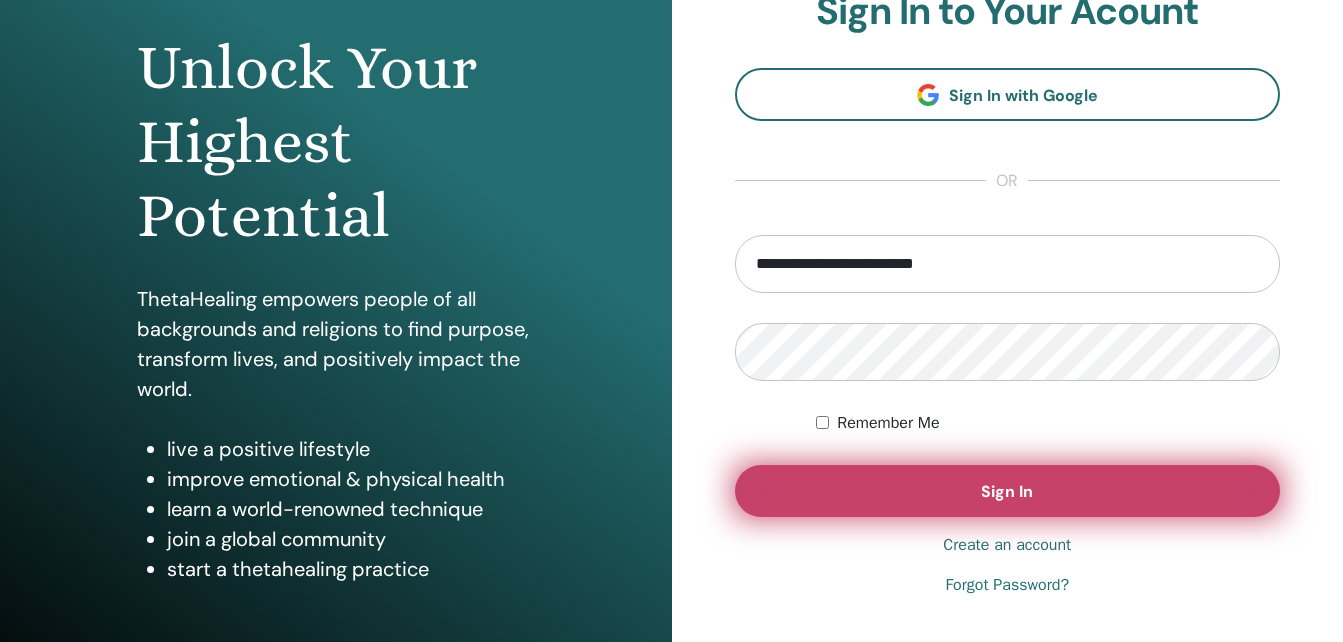 click on "Sign In" at bounding box center (1008, 491) 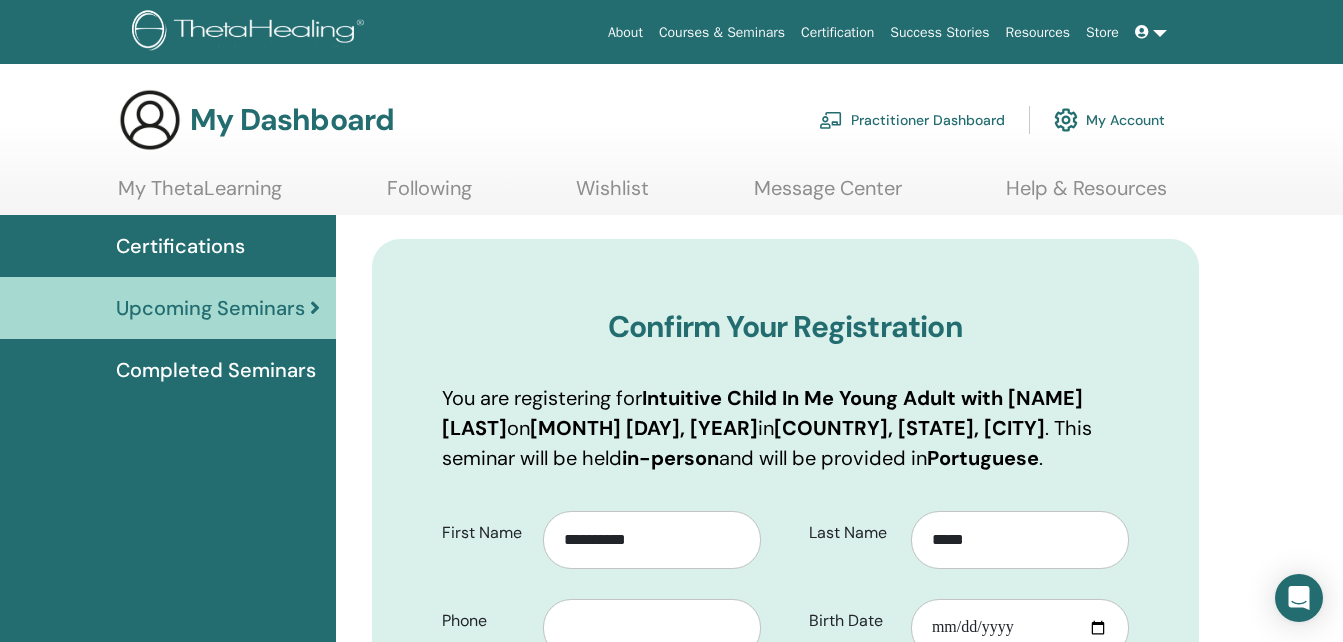 scroll, scrollTop: 0, scrollLeft: 0, axis: both 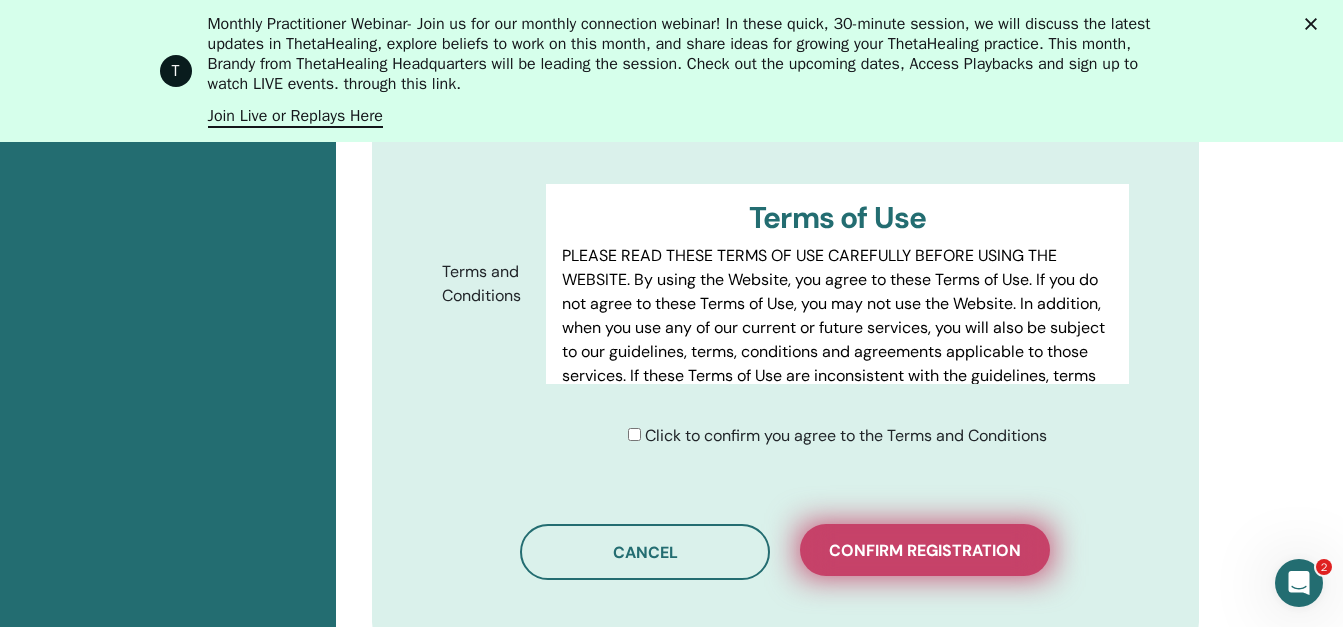 click on "Confirm registration" at bounding box center [925, 550] 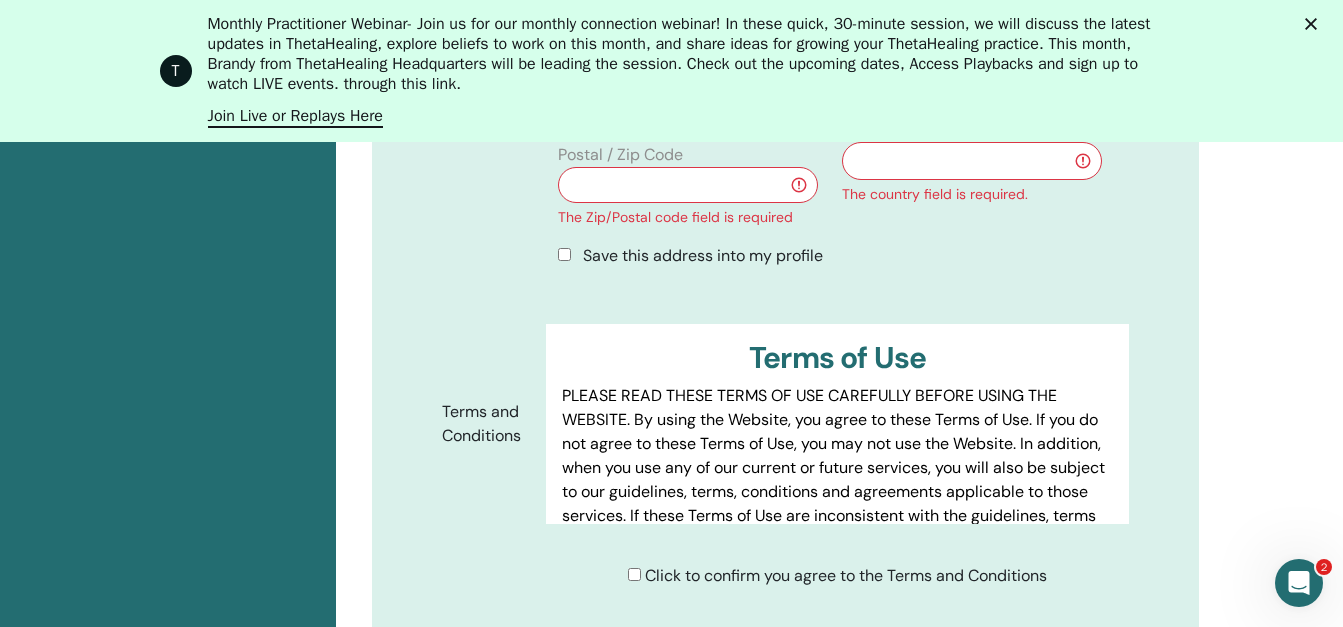 click at bounding box center [688, 185] 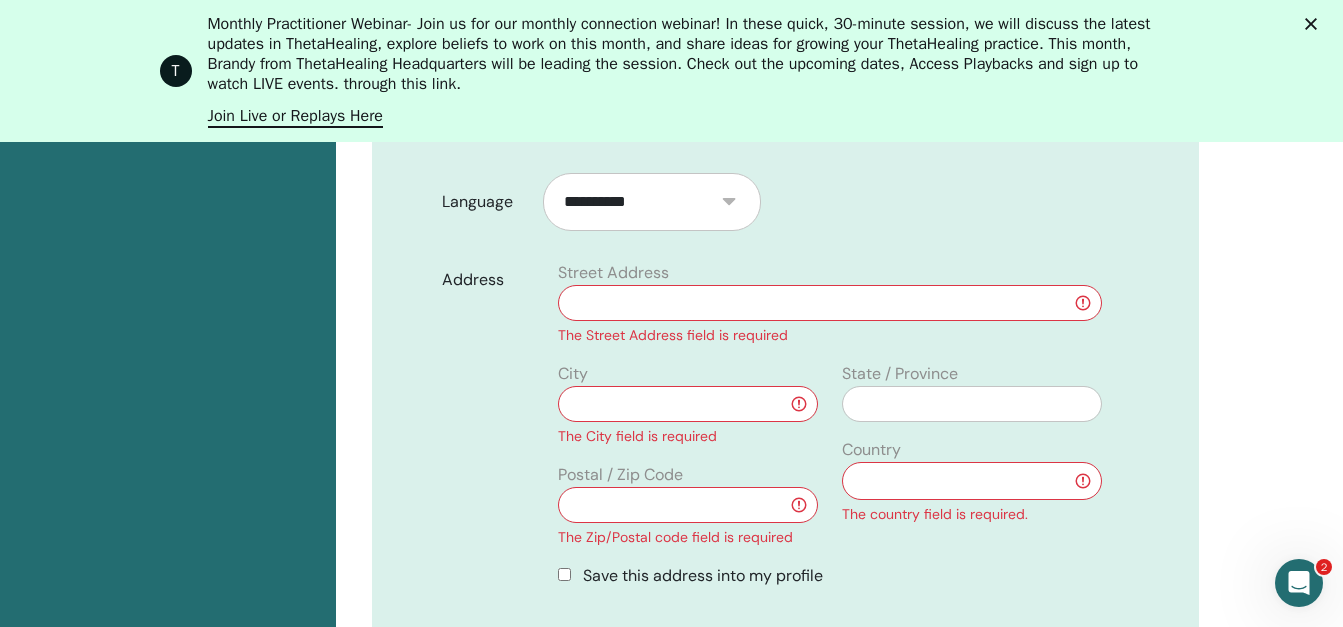 scroll, scrollTop: 792, scrollLeft: 0, axis: vertical 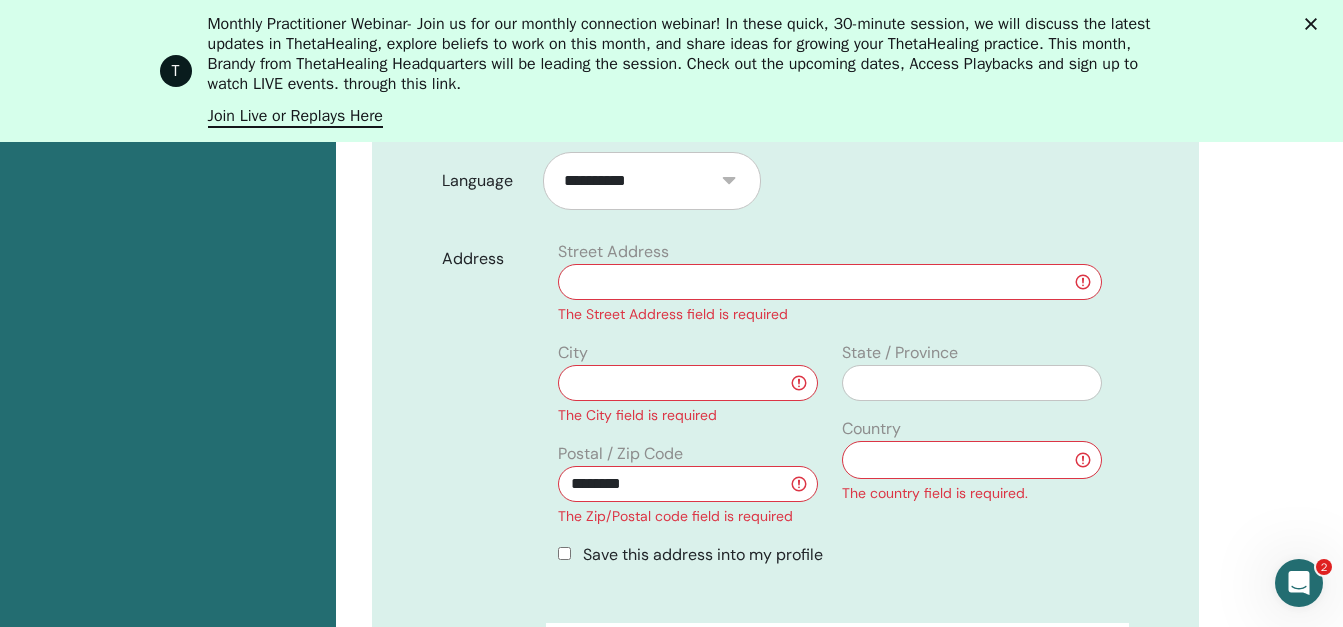 type on "********" 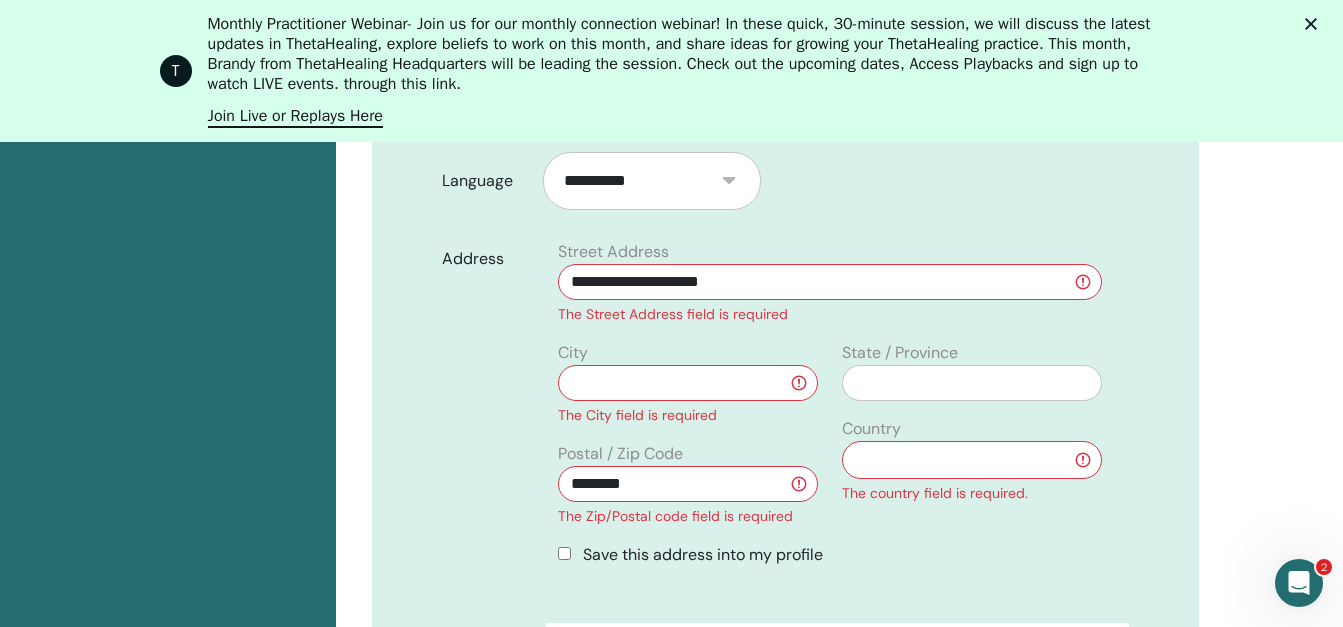 type on "**********" 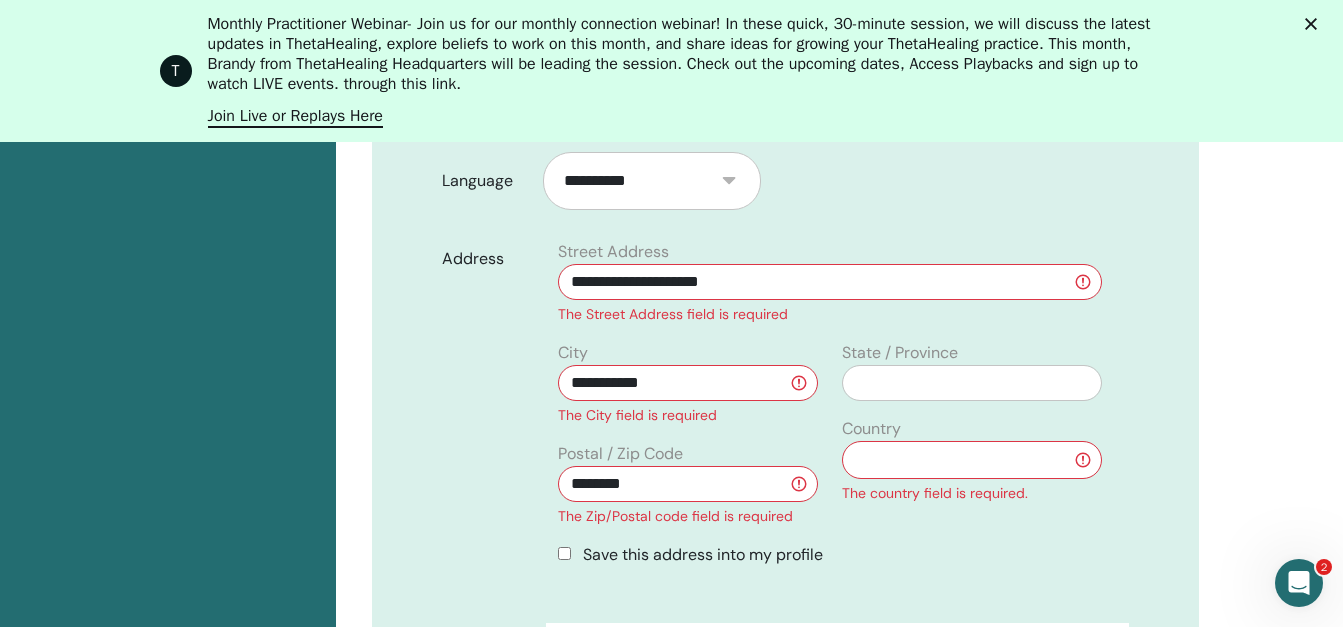 type on "**********" 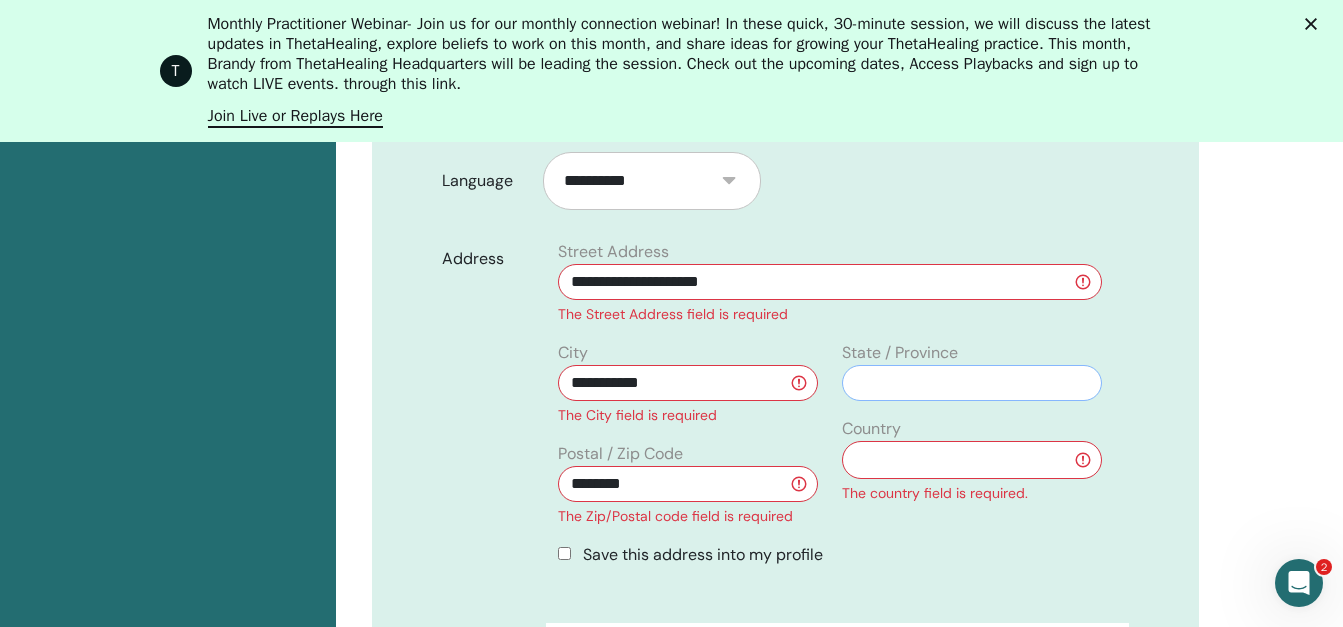 click at bounding box center [972, 383] 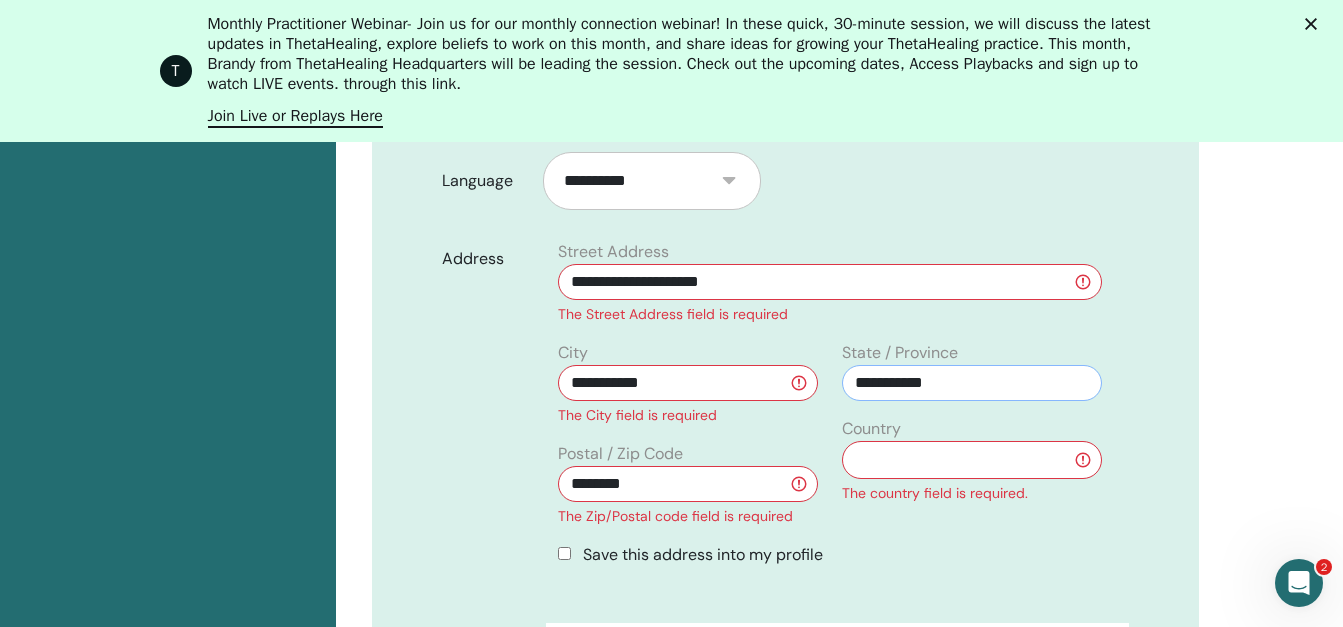 type on "**********" 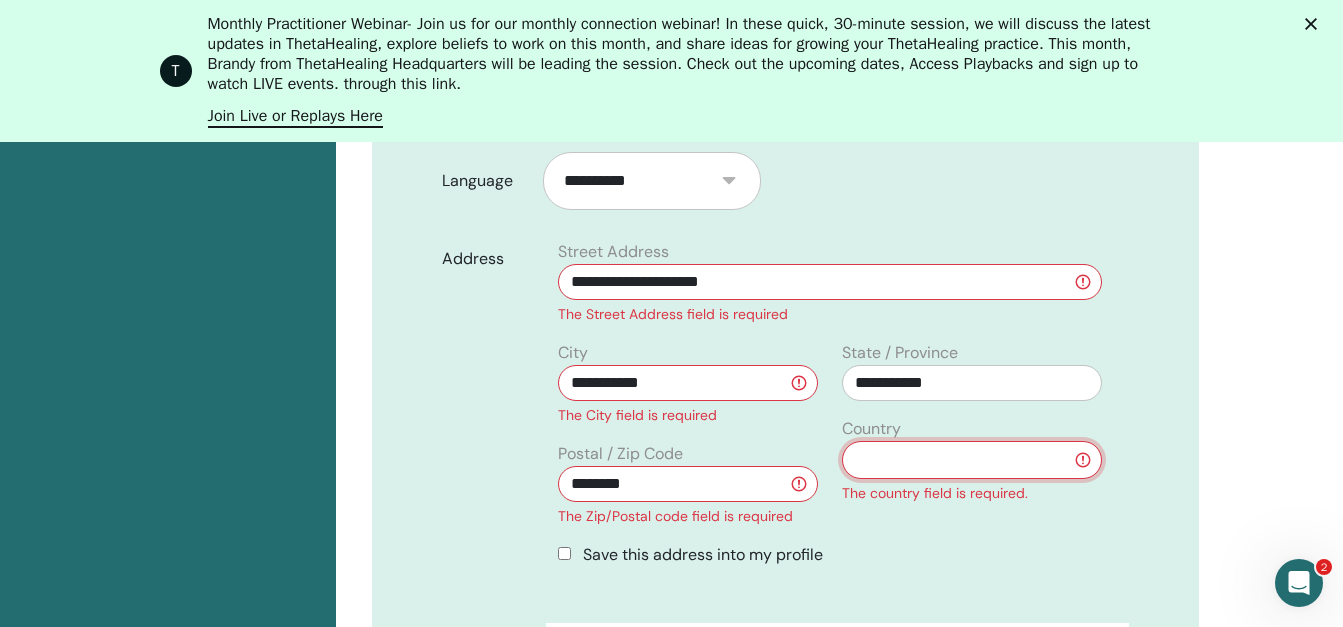 click on "**********" at bounding box center (972, 460) 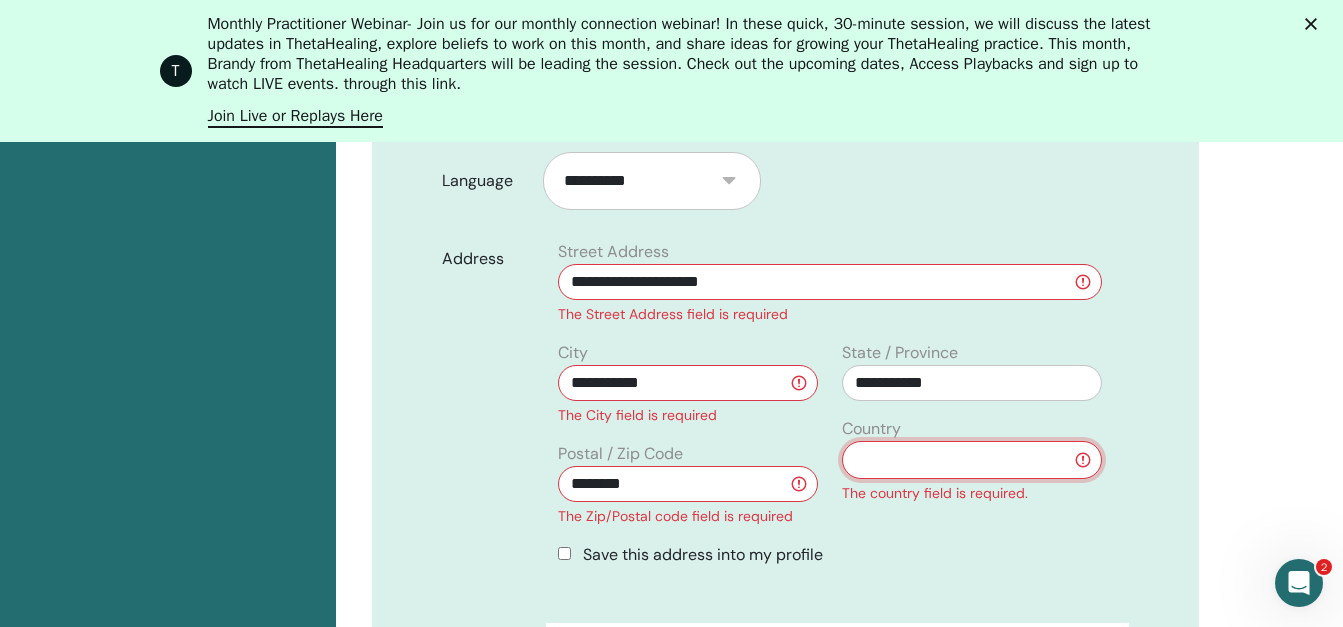 select on "**" 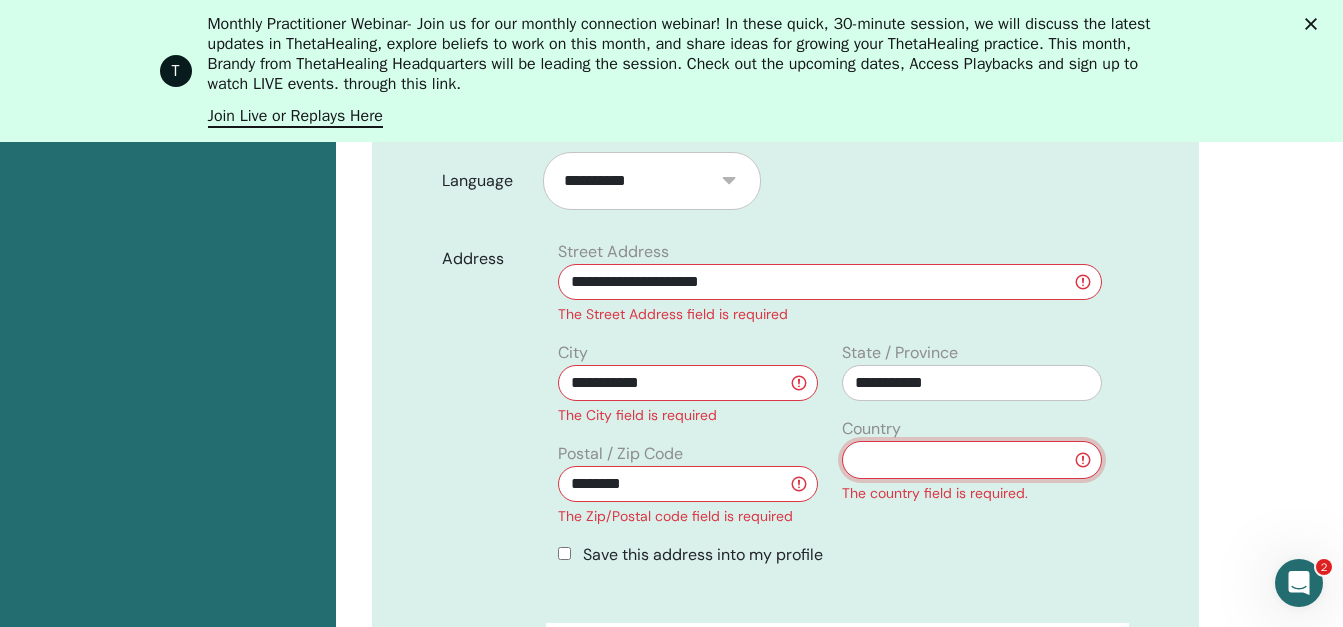 click on "**********" at bounding box center (972, 460) 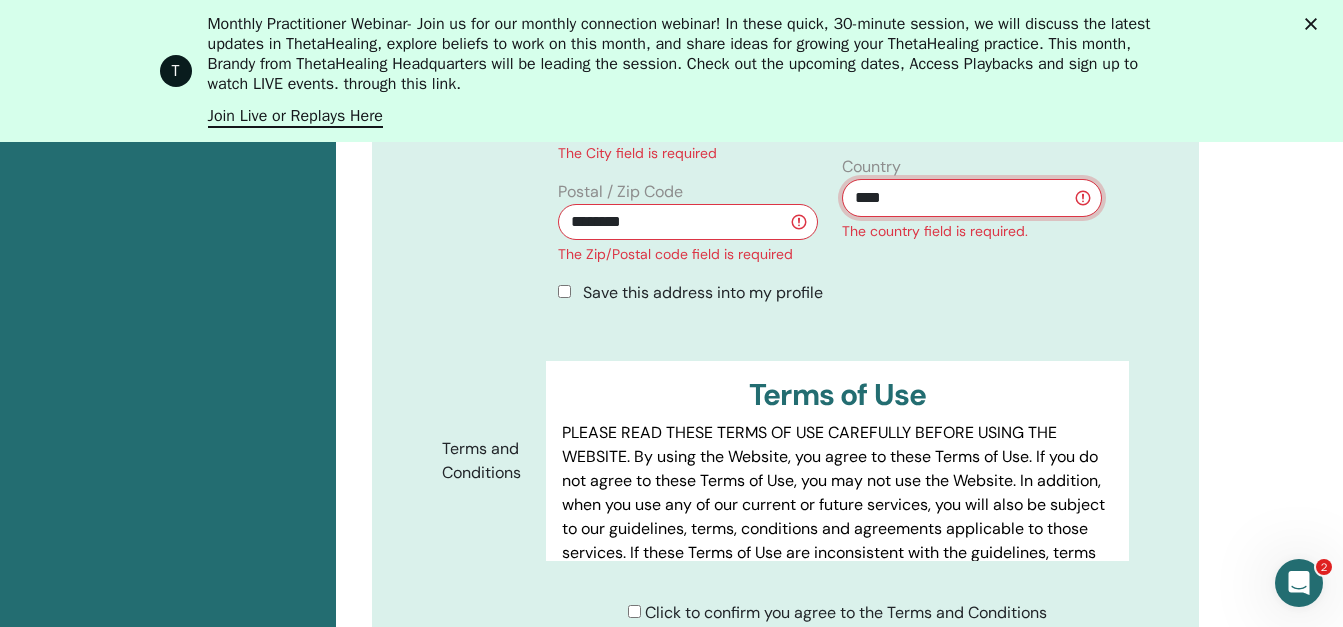 scroll, scrollTop: 1075, scrollLeft: 0, axis: vertical 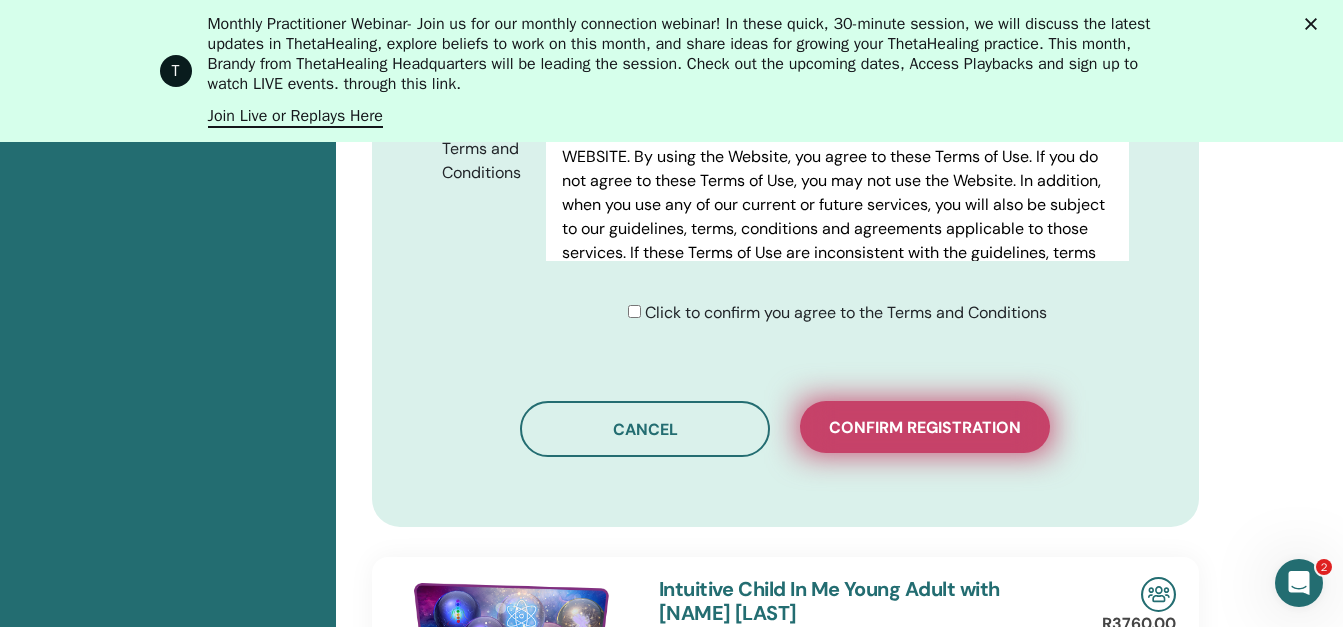 click on "Confirm registration" at bounding box center (925, 427) 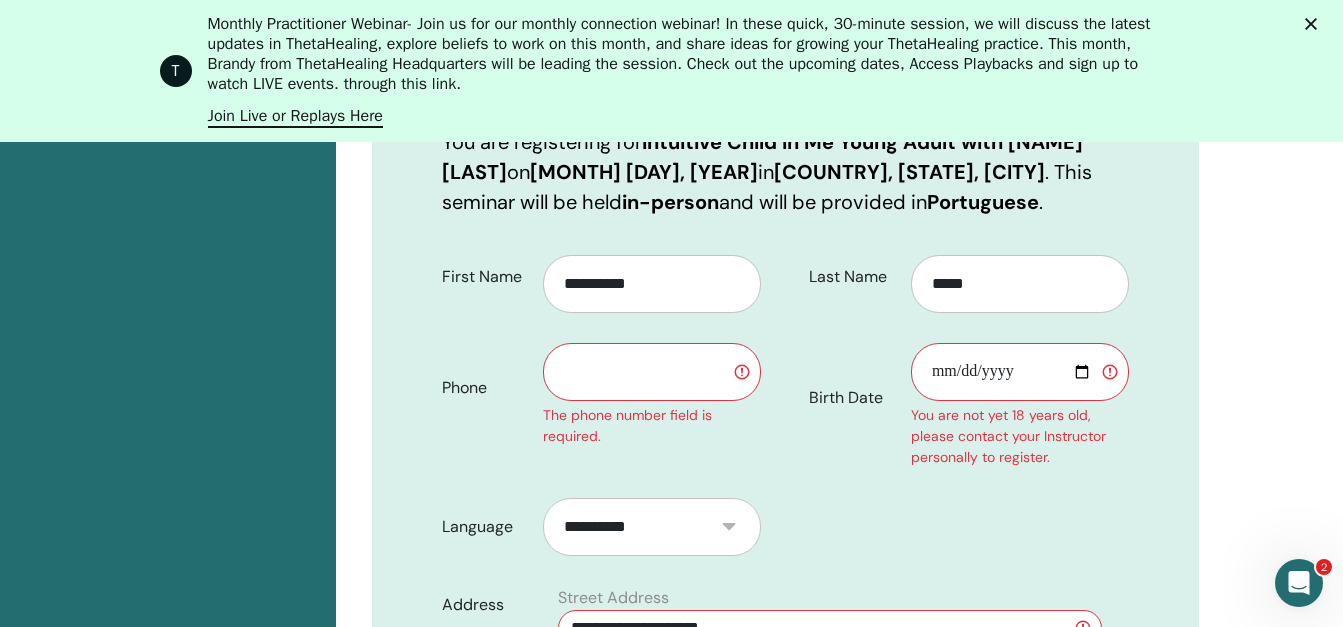 scroll, scrollTop: 440, scrollLeft: 0, axis: vertical 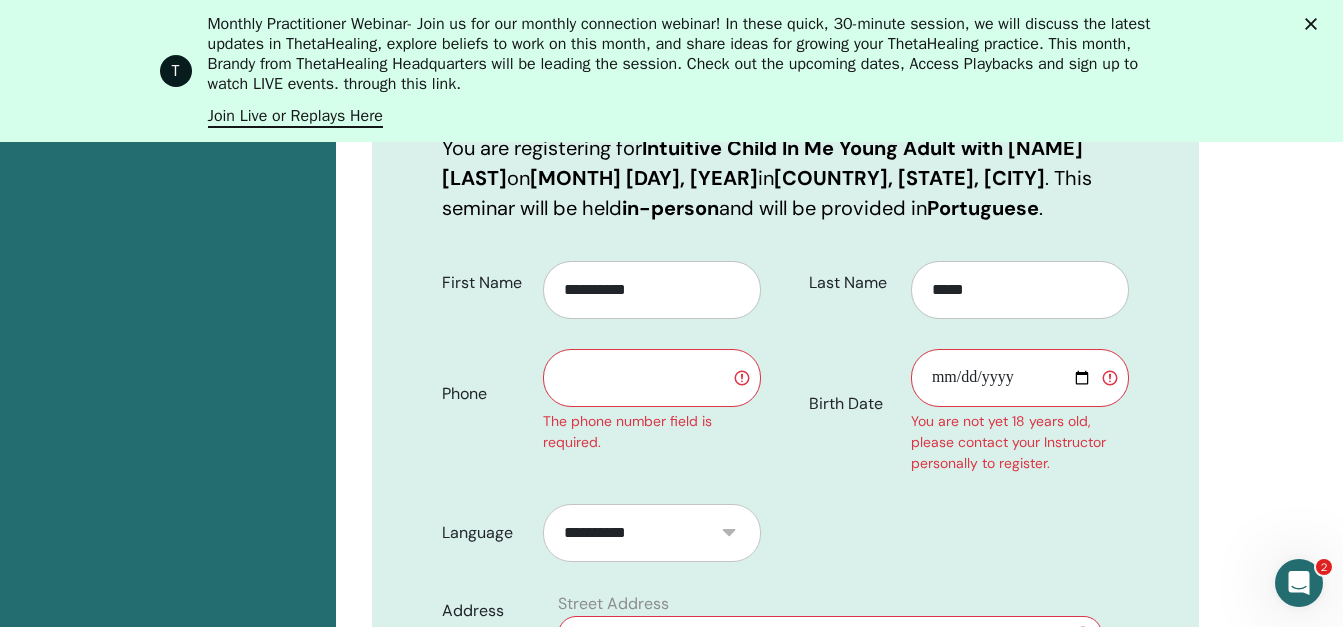 click at bounding box center [652, 378] 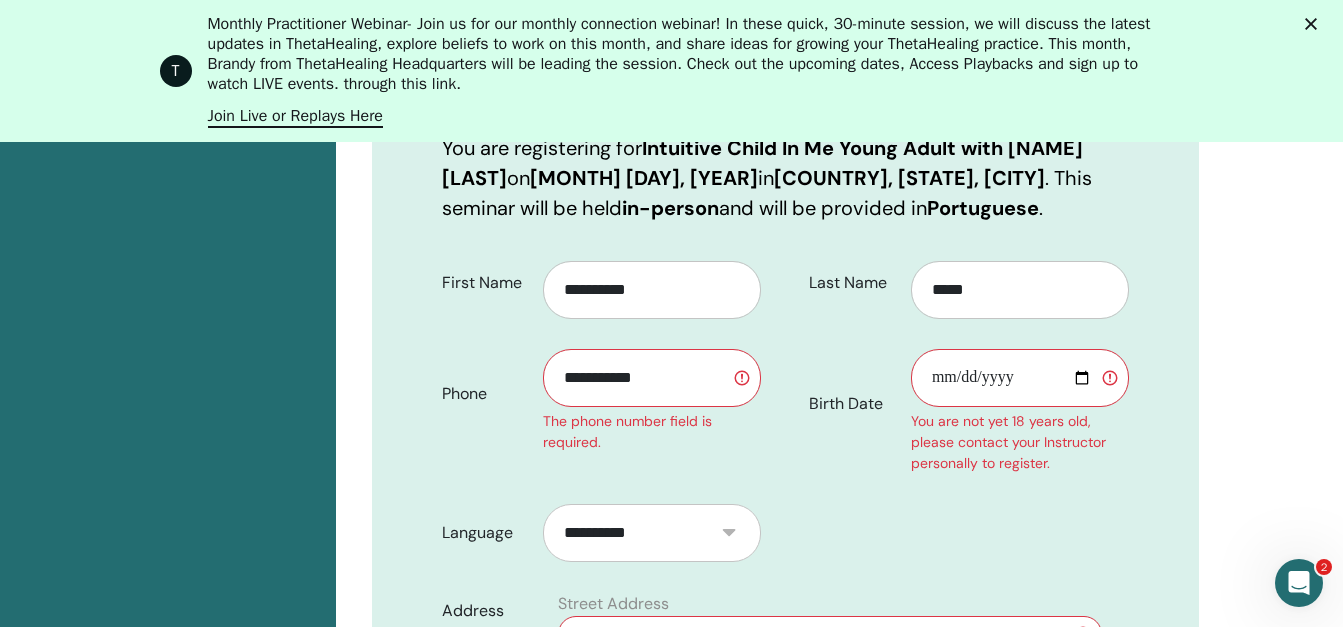click on "**********" at bounding box center [652, 378] 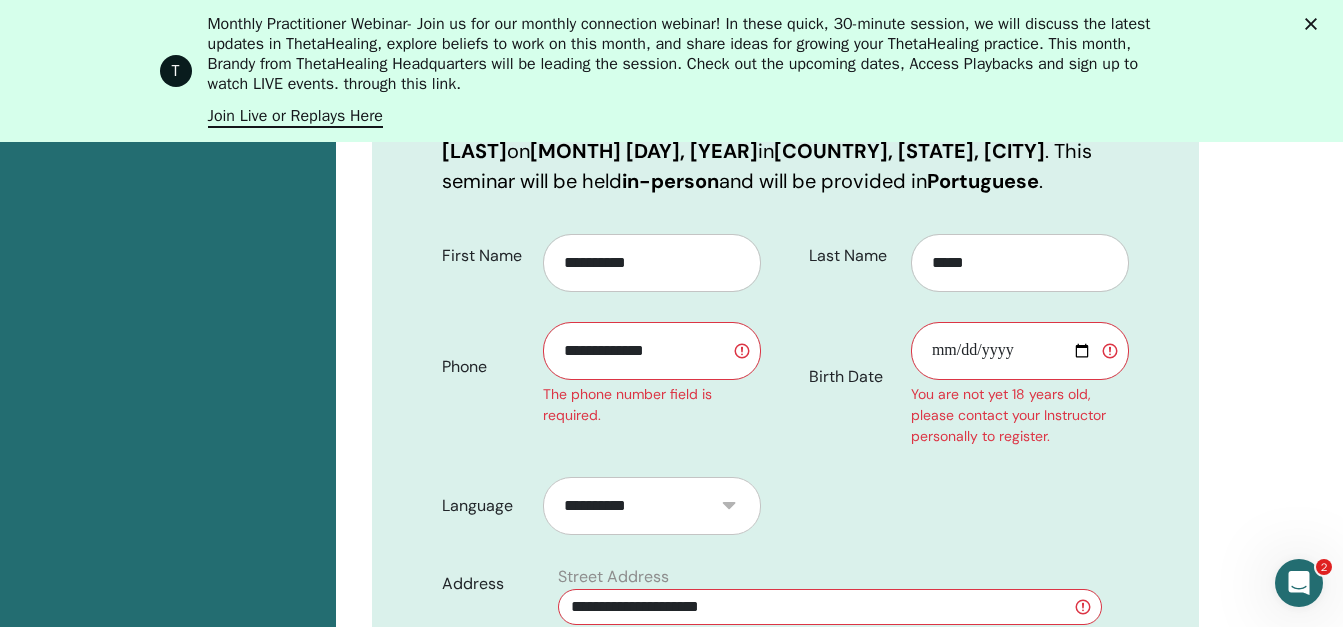 scroll, scrollTop: 461, scrollLeft: 0, axis: vertical 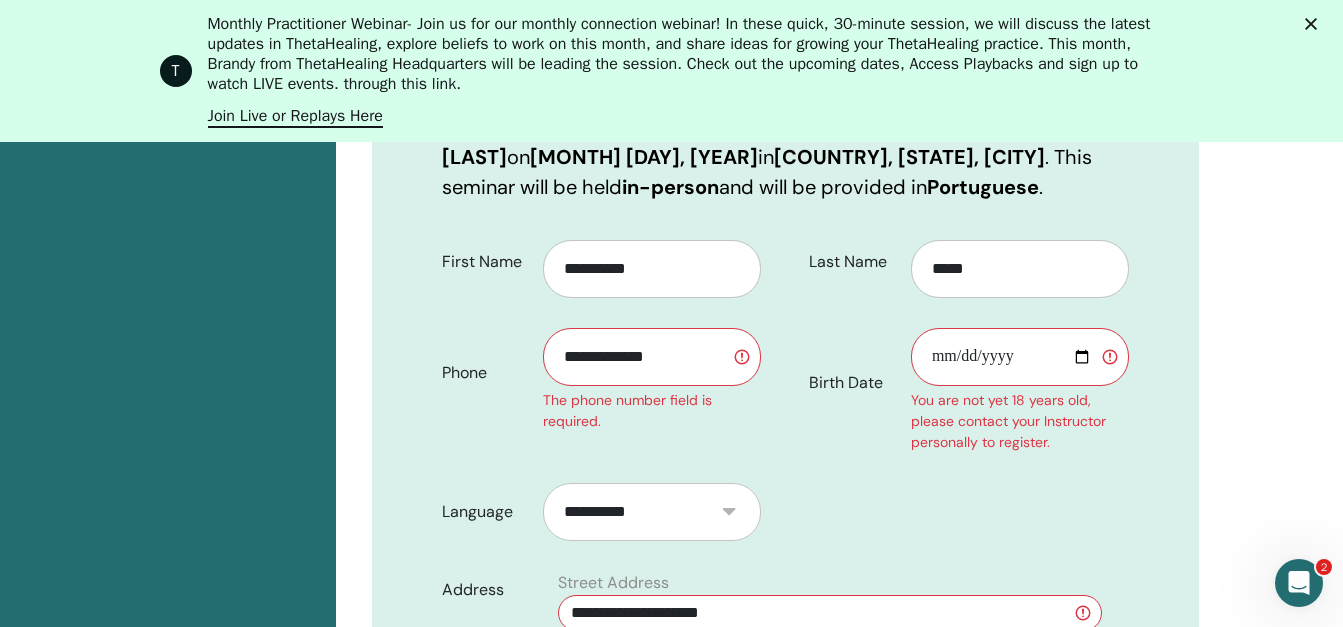 click on "**********" at bounding box center [652, 357] 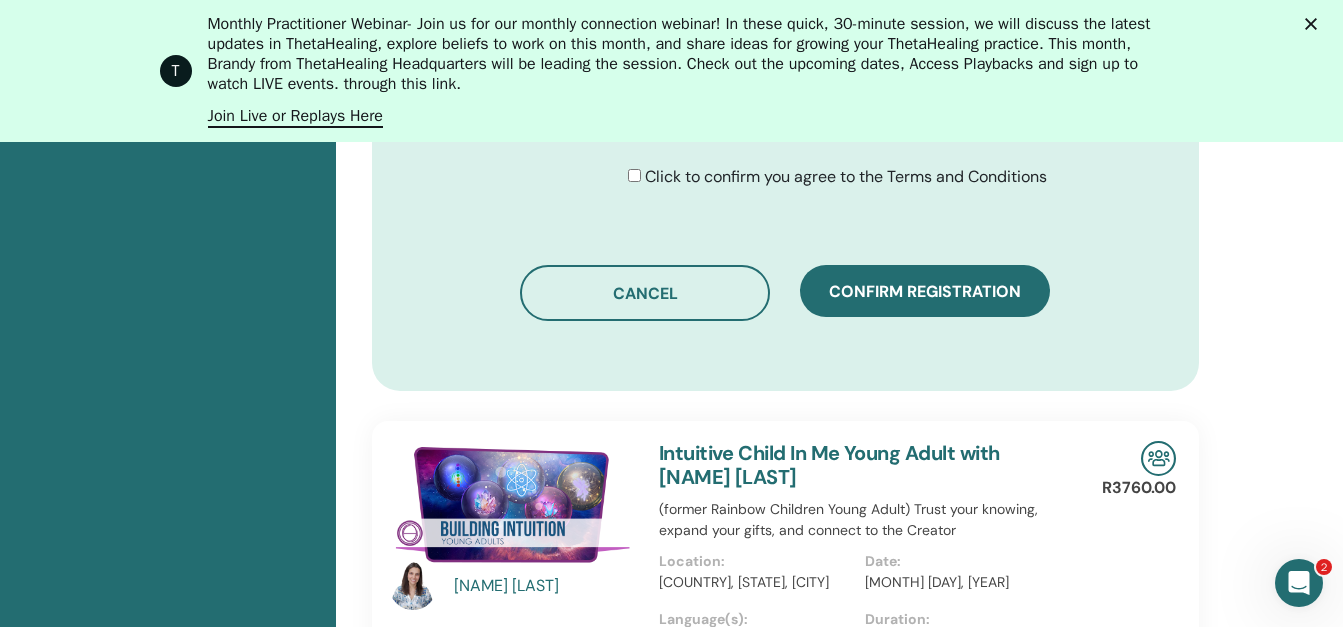 scroll, scrollTop: 1495, scrollLeft: 0, axis: vertical 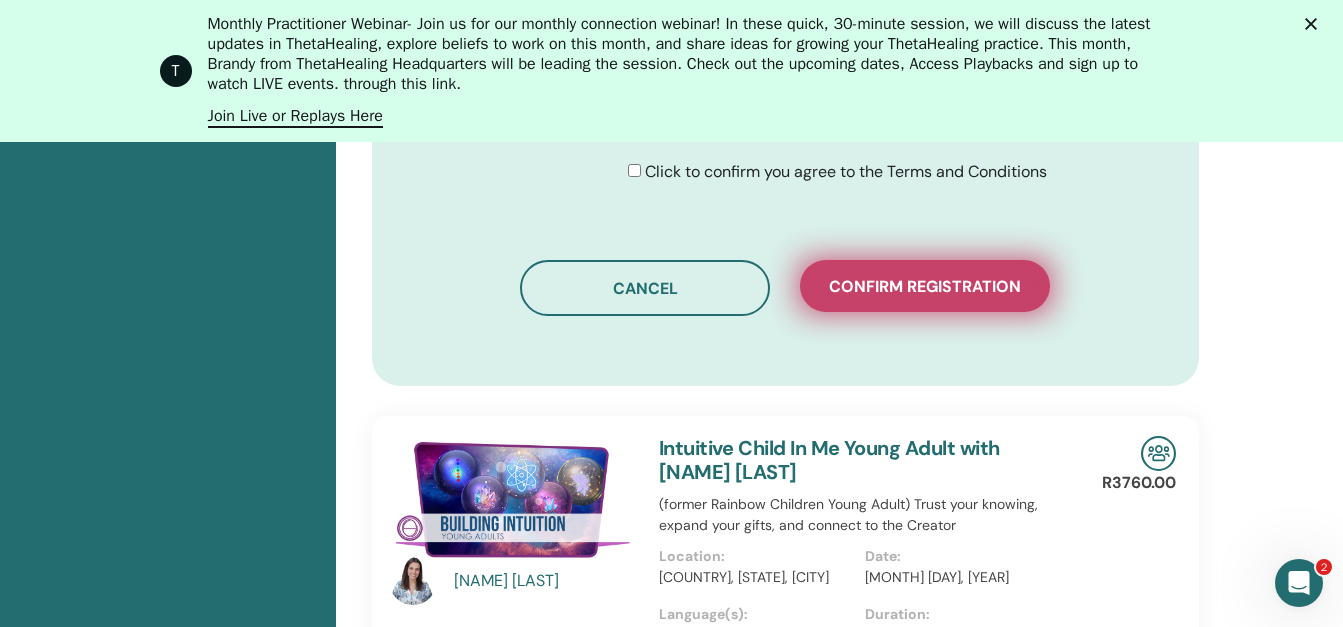 type on "**********" 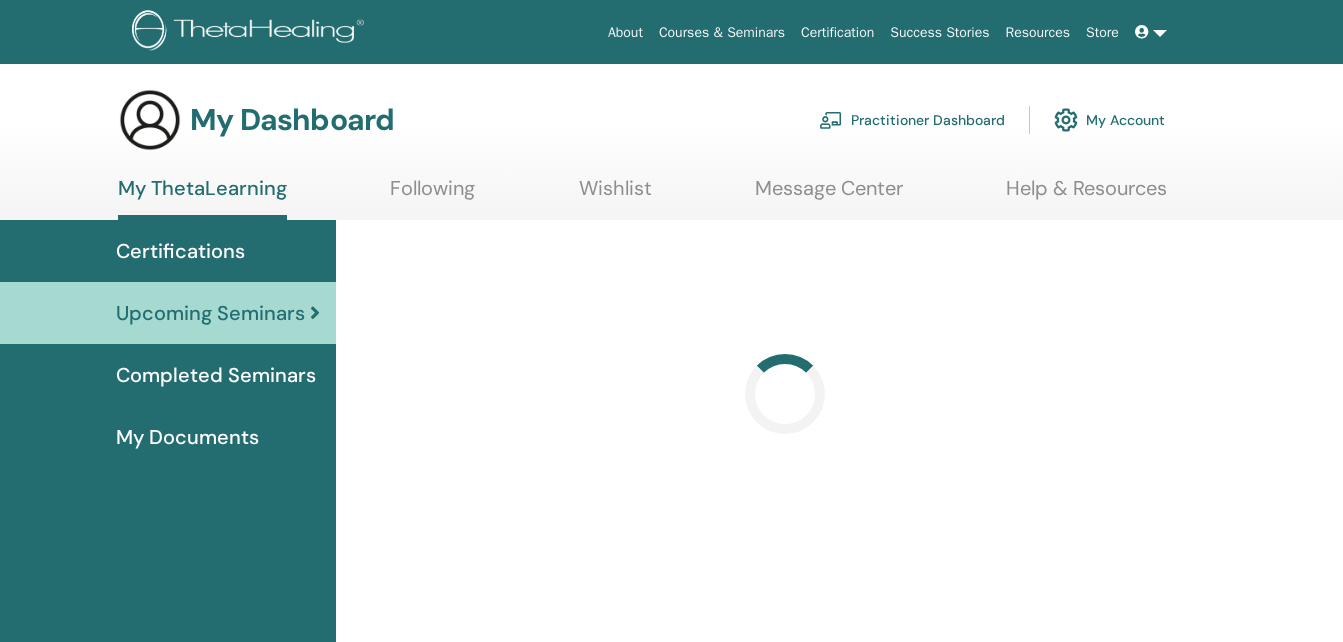 scroll, scrollTop: 0, scrollLeft: 0, axis: both 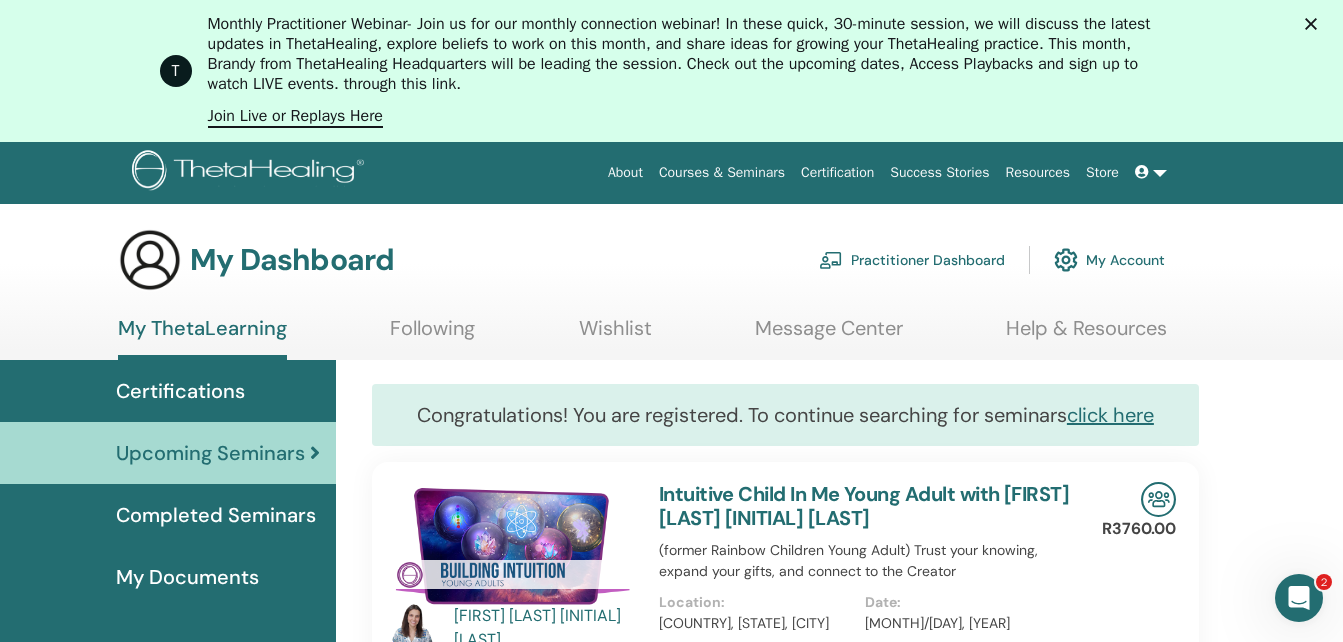 click at bounding box center [1144, 172] 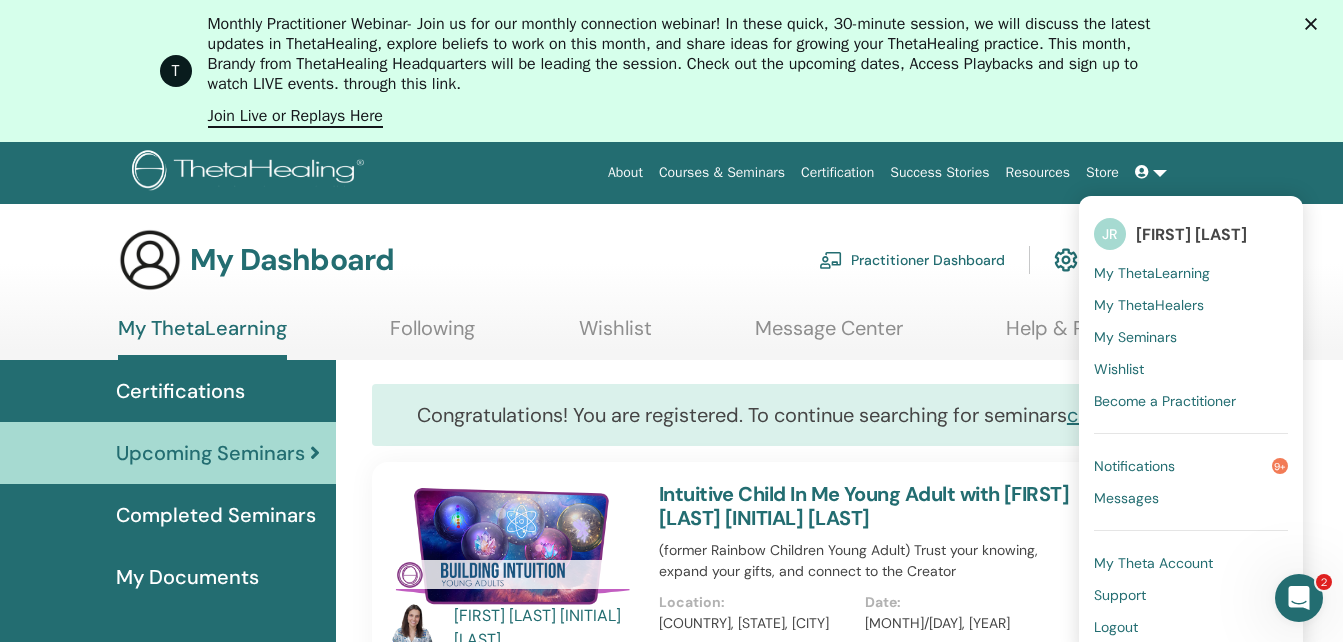 click on "Logout" at bounding box center [1116, 627] 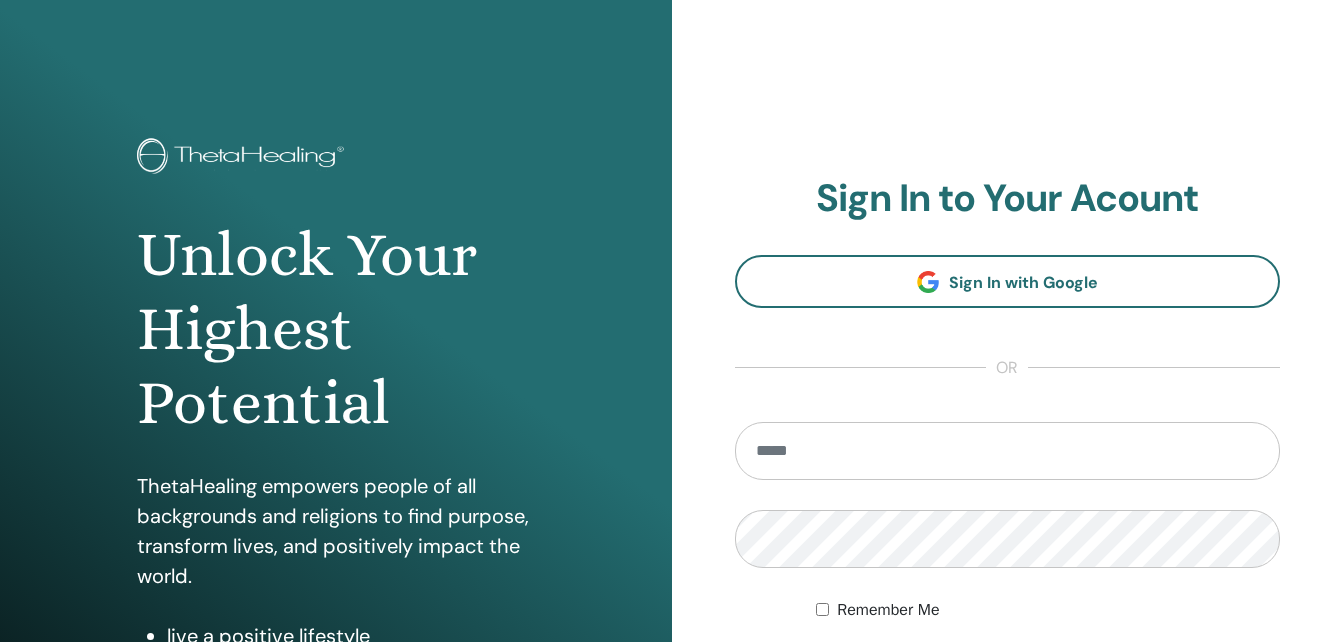 scroll, scrollTop: 0, scrollLeft: 0, axis: both 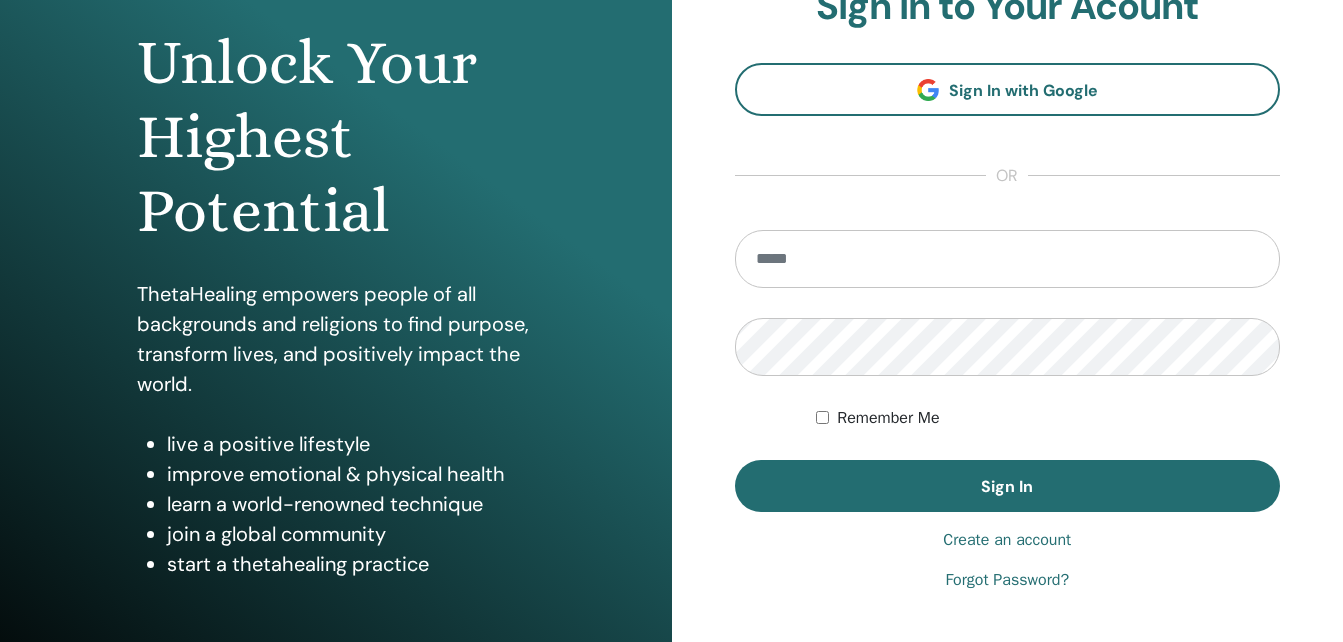 click on "Create an account" at bounding box center [1007, 540] 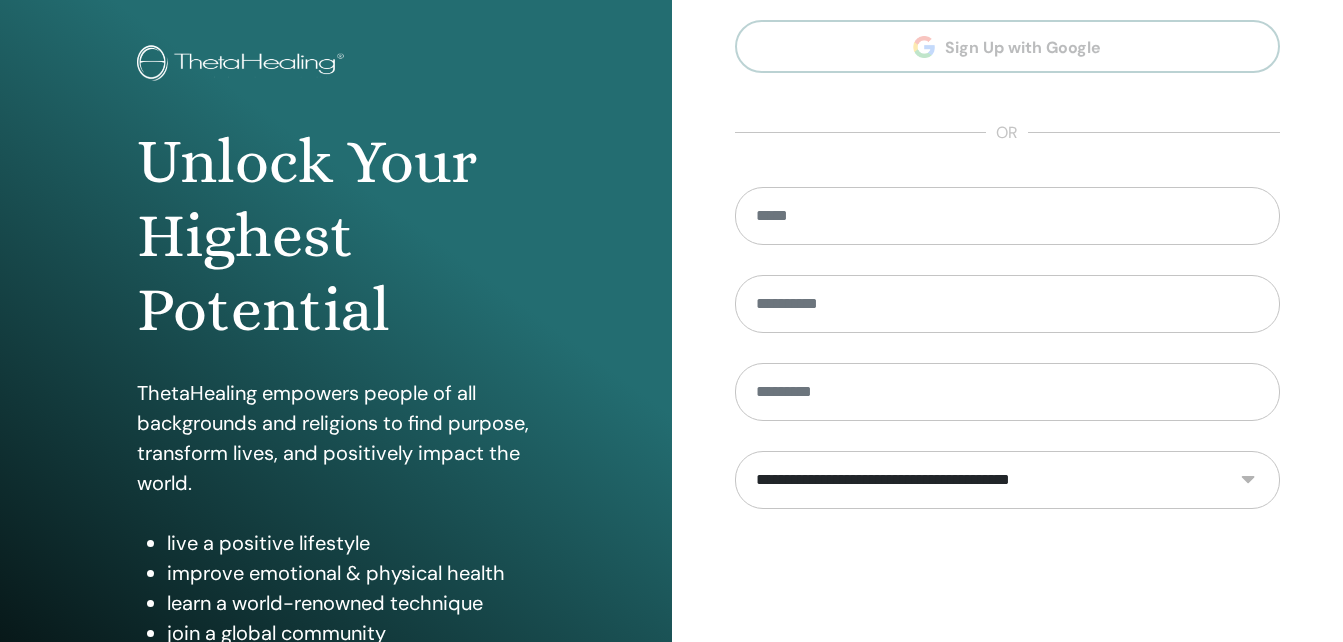 scroll, scrollTop: 0, scrollLeft: 0, axis: both 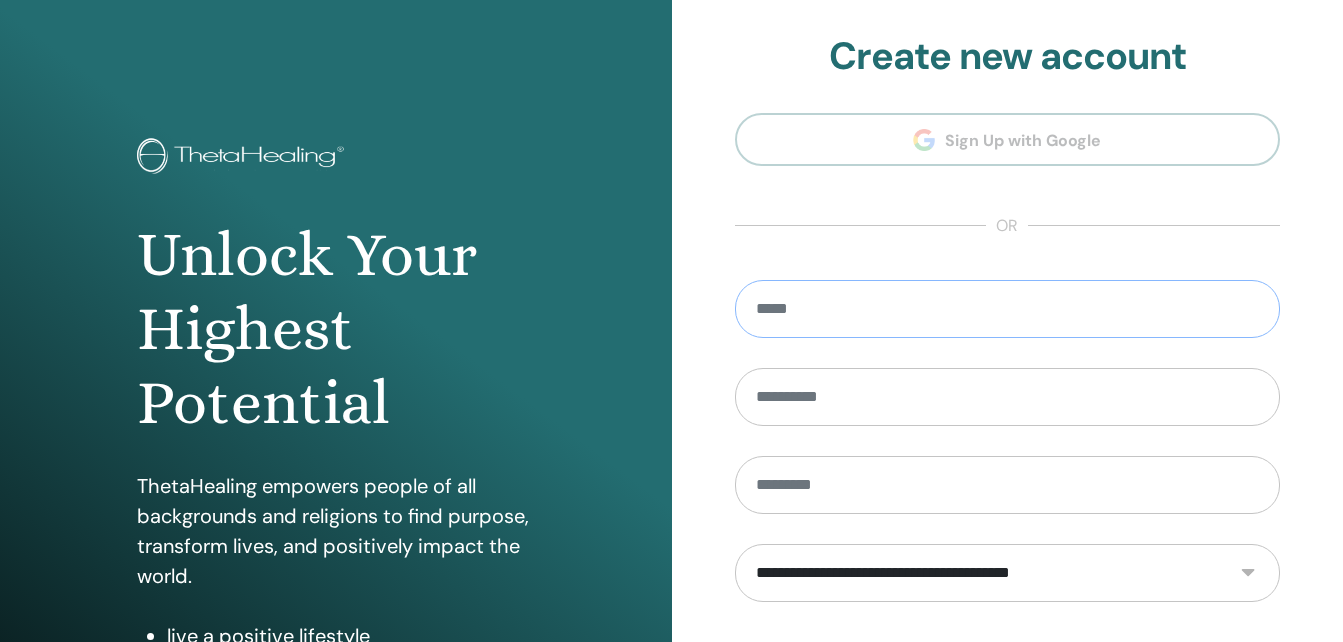 click at bounding box center (1008, 309) 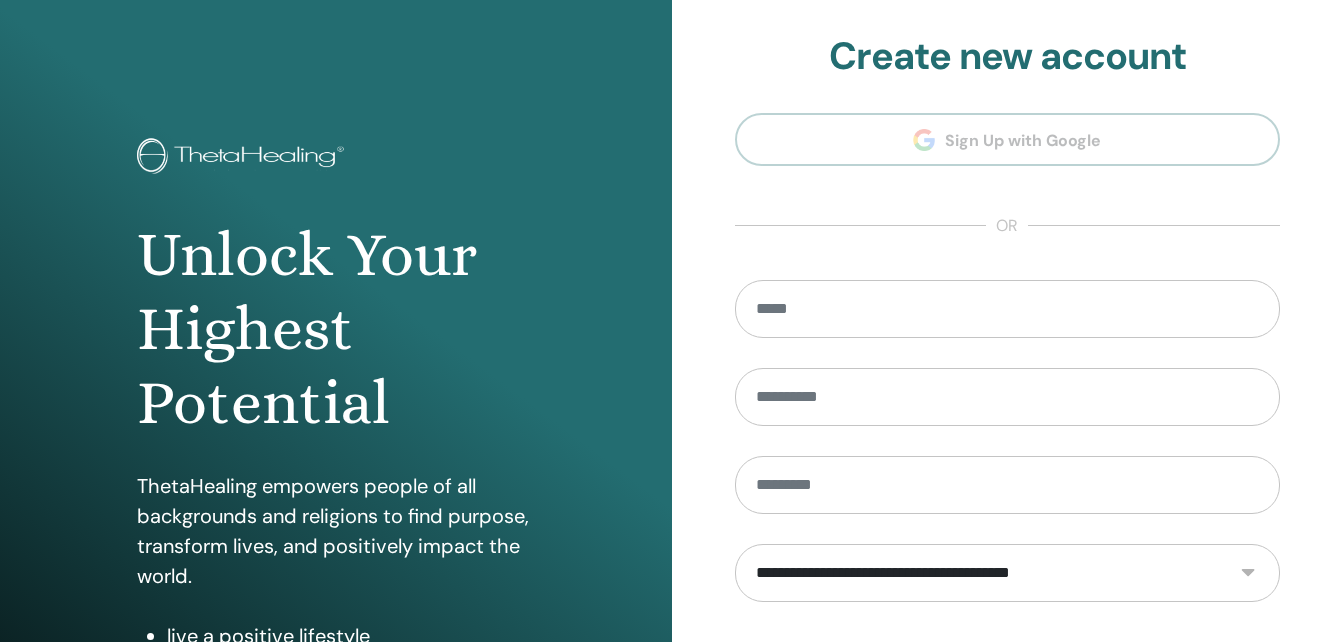 click on "**********" at bounding box center [1008, 480] 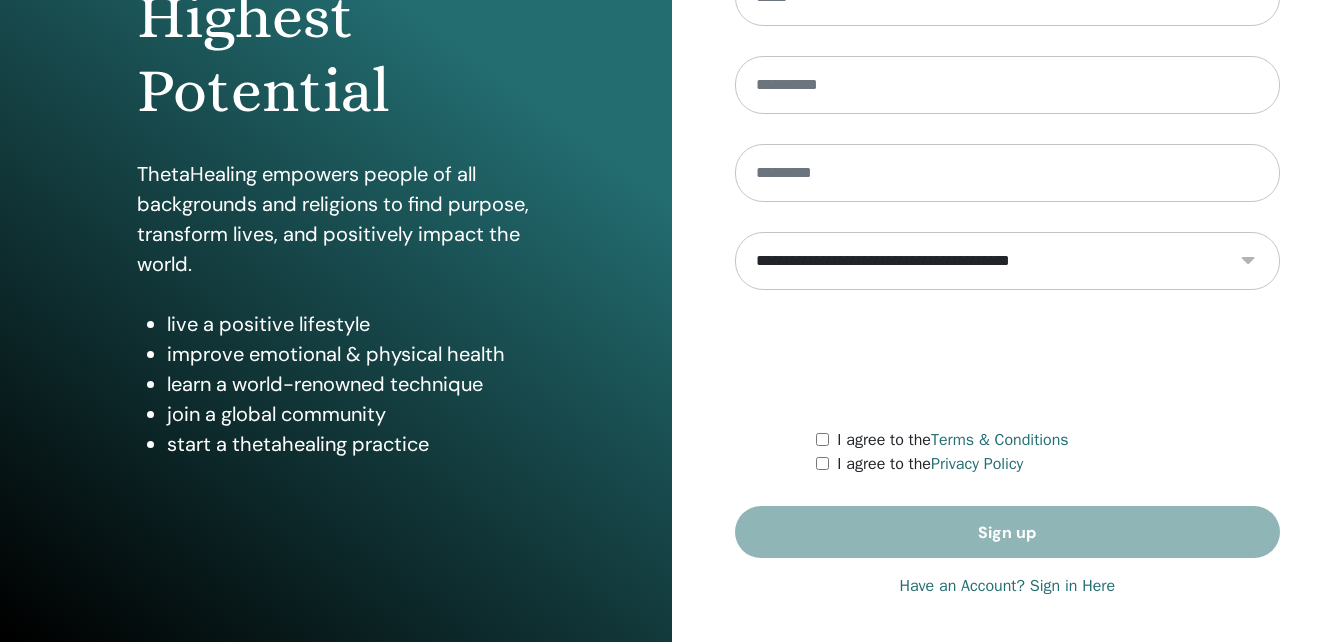 scroll, scrollTop: 315, scrollLeft: 0, axis: vertical 